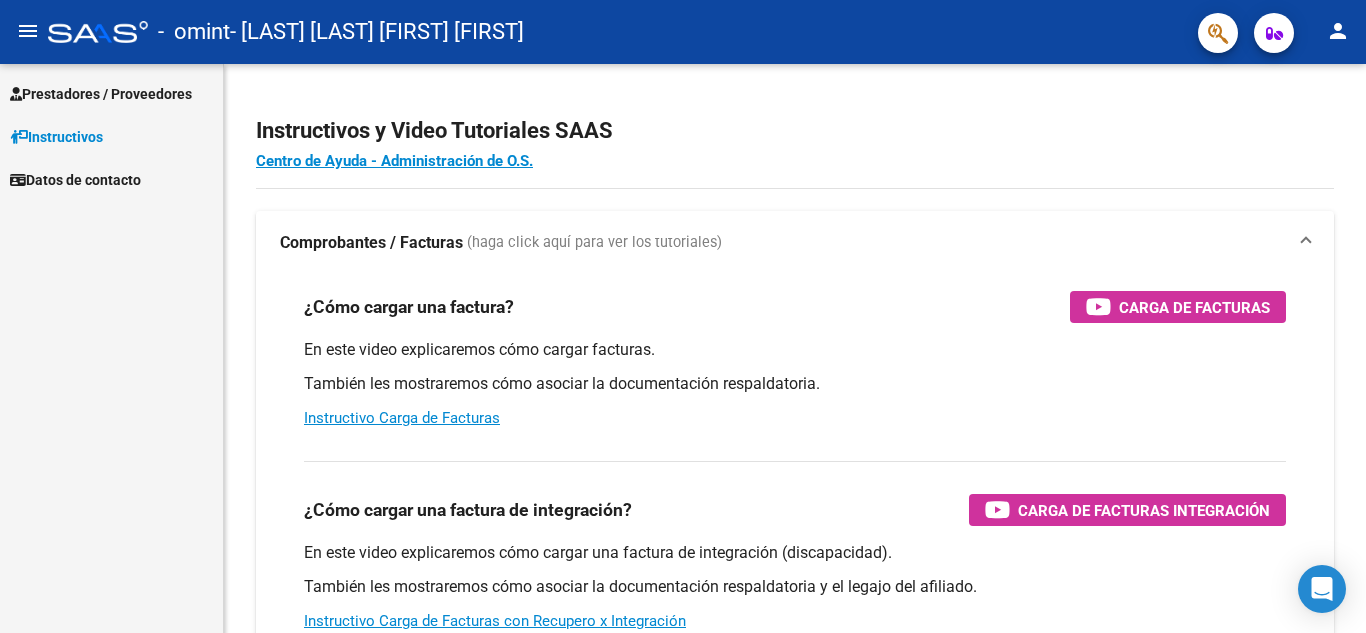 scroll, scrollTop: 0, scrollLeft: 0, axis: both 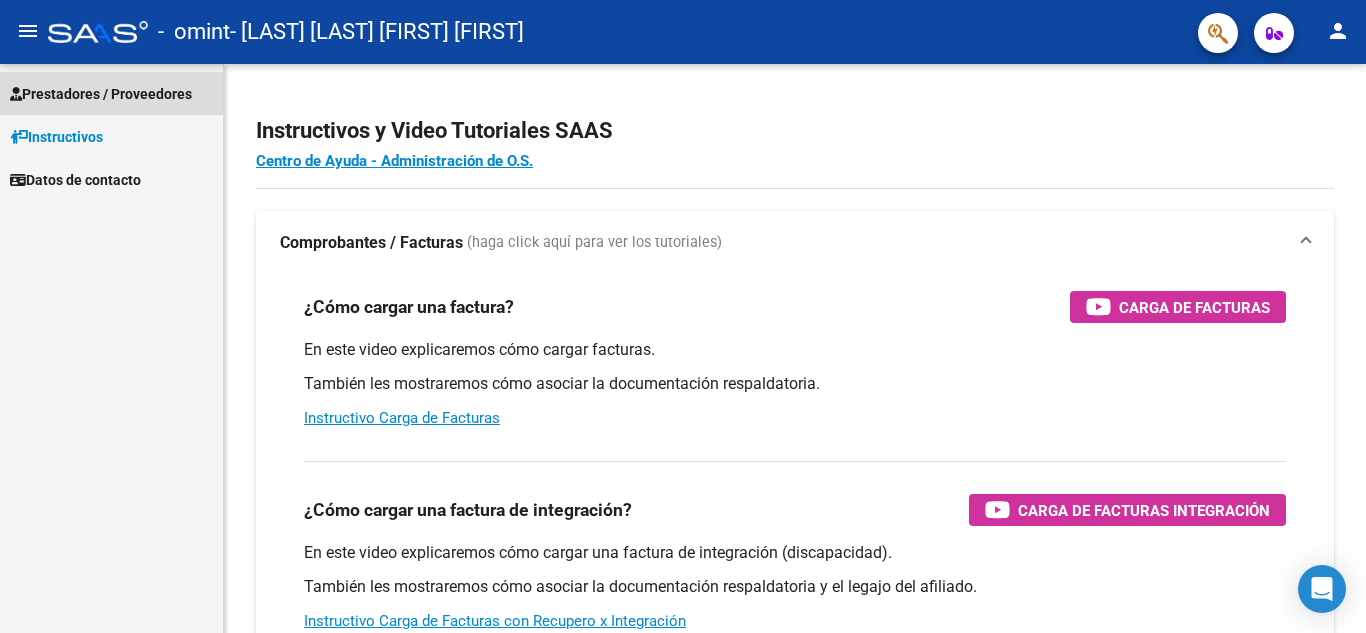 click on "Prestadores / Proveedores" at bounding box center (101, 94) 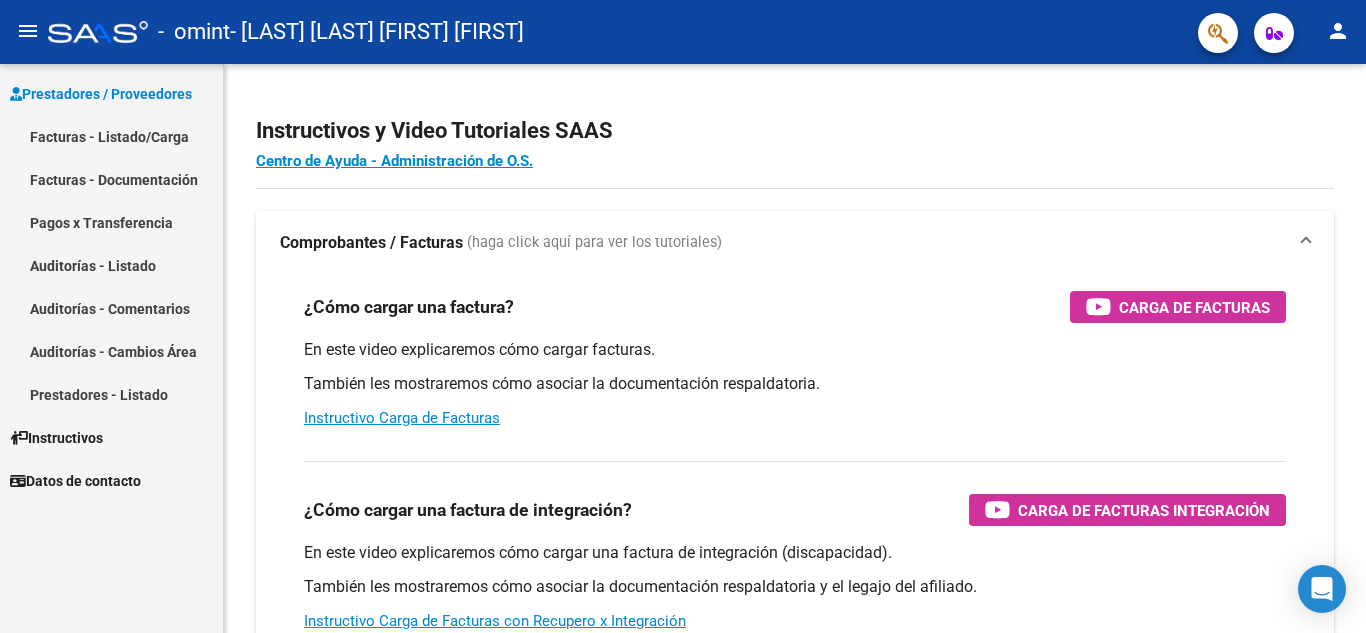 click on "Facturas - Listado/Carga" at bounding box center [111, 136] 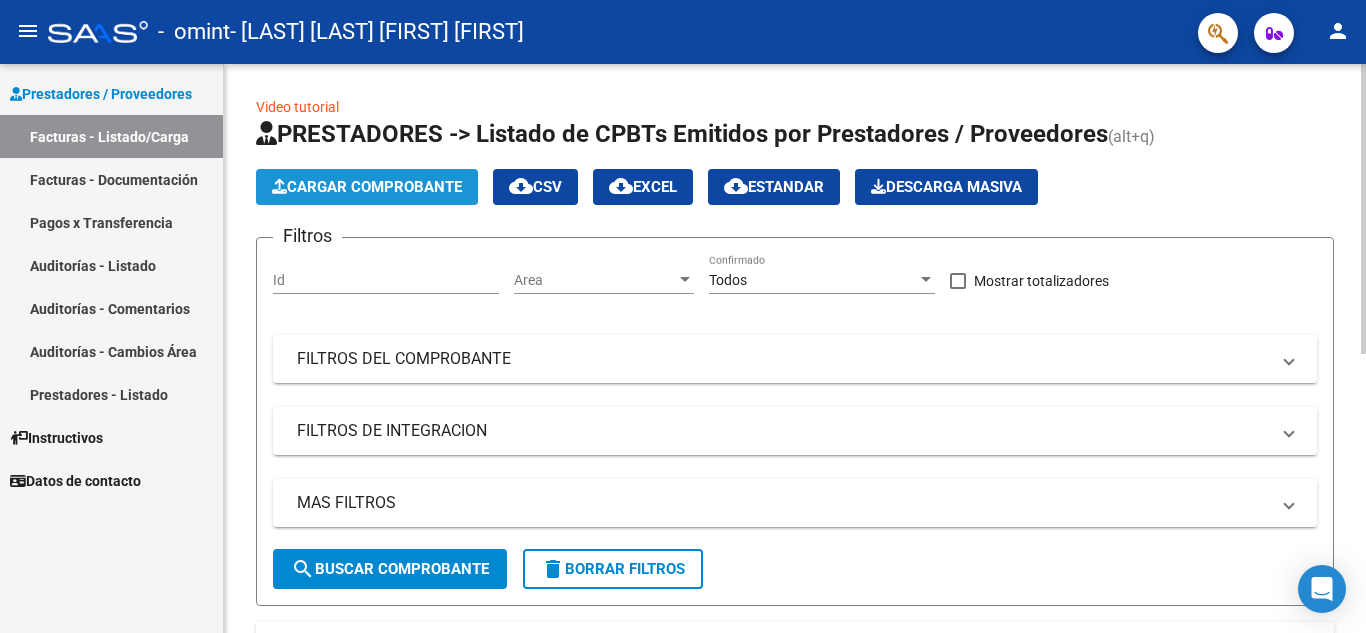 click on "Cargar Comprobante" 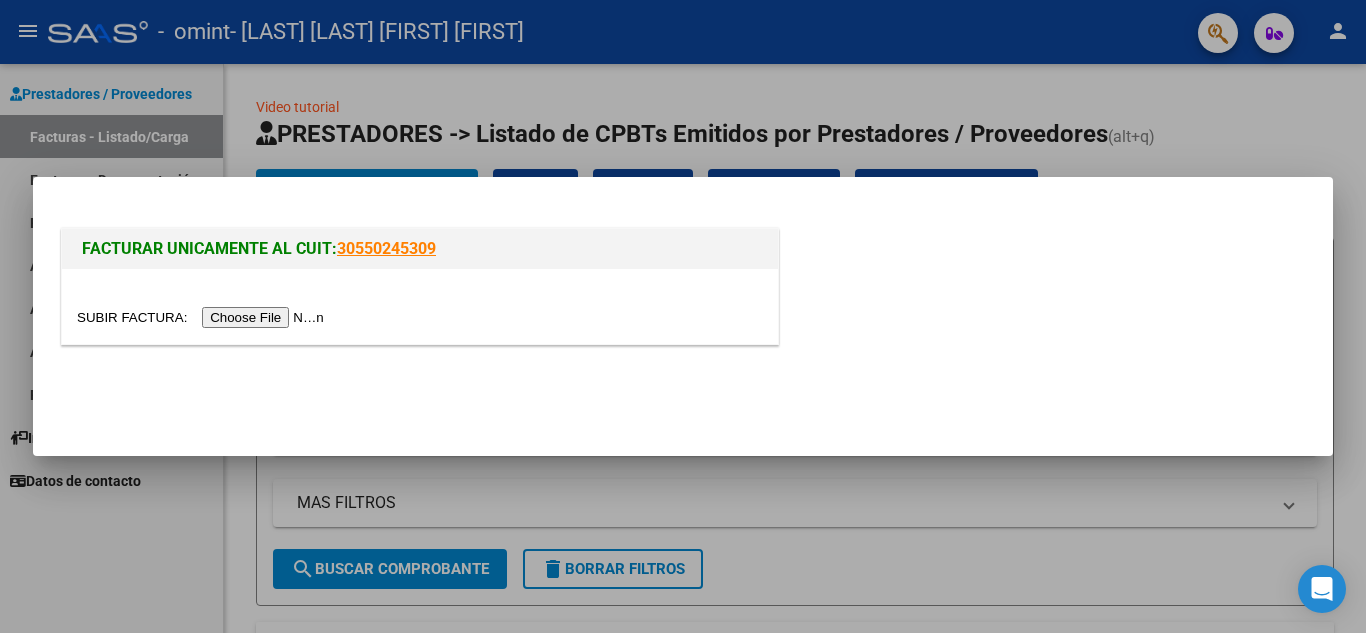 click at bounding box center (203, 317) 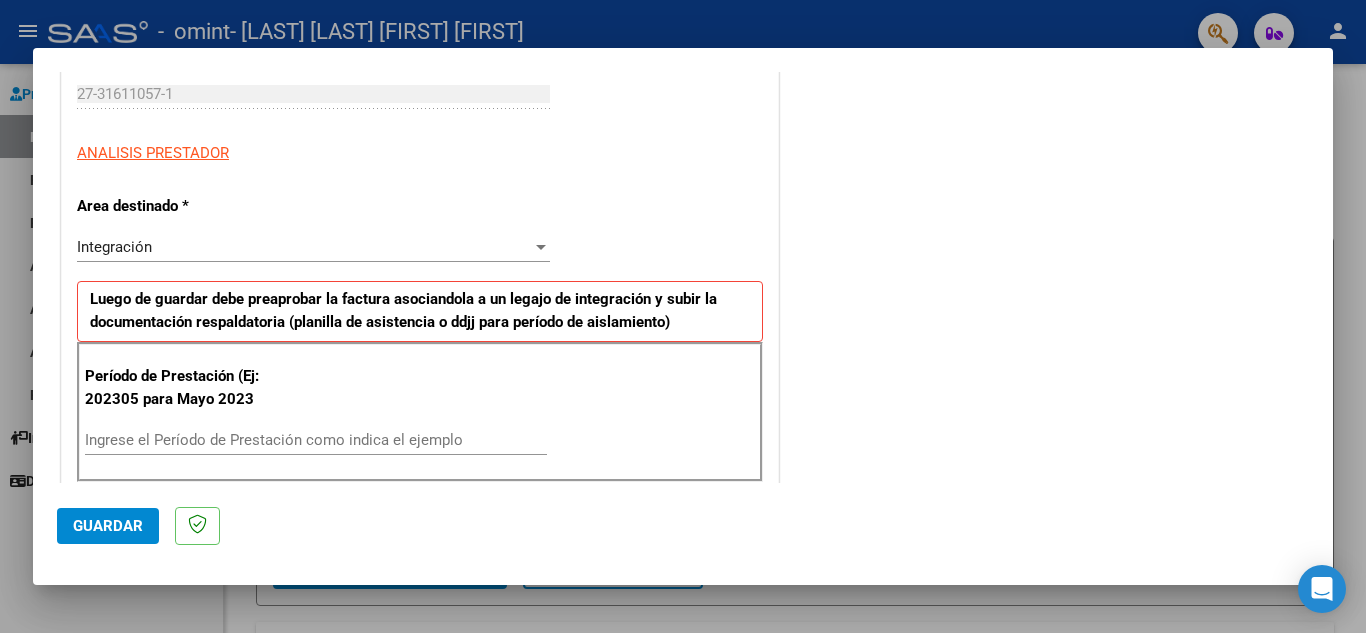 scroll, scrollTop: 400, scrollLeft: 0, axis: vertical 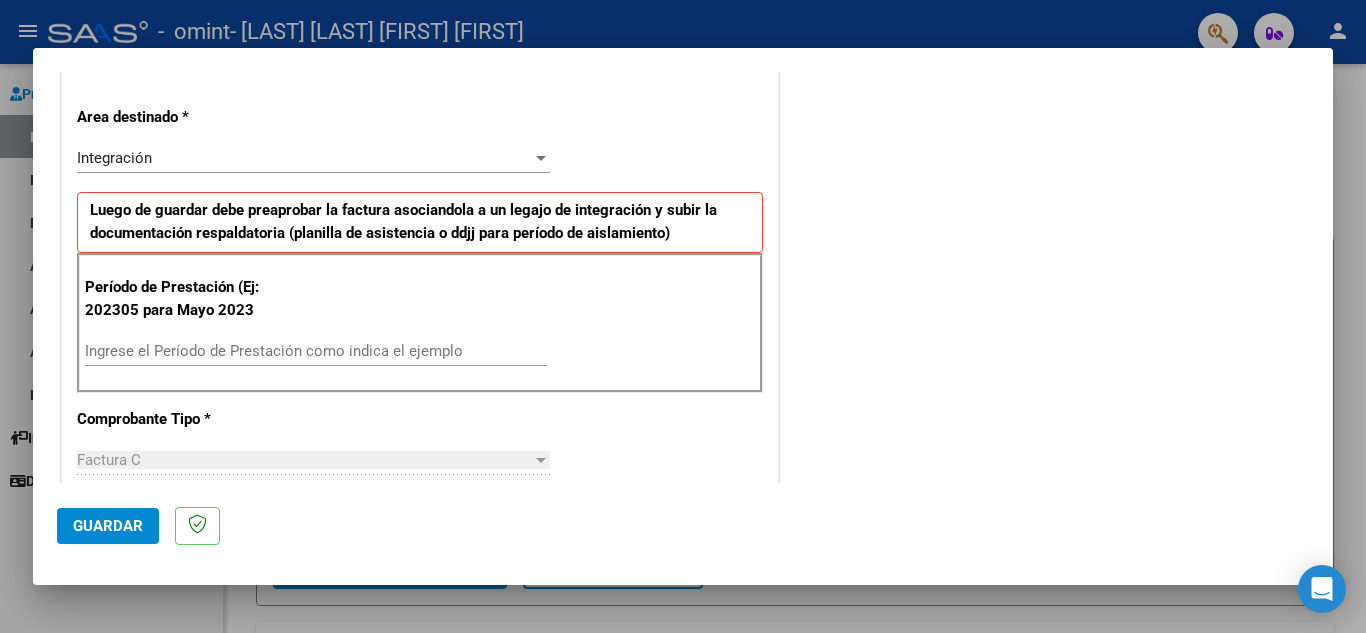 click on "Ingrese el Período de Prestación como indica el ejemplo" at bounding box center (316, 351) 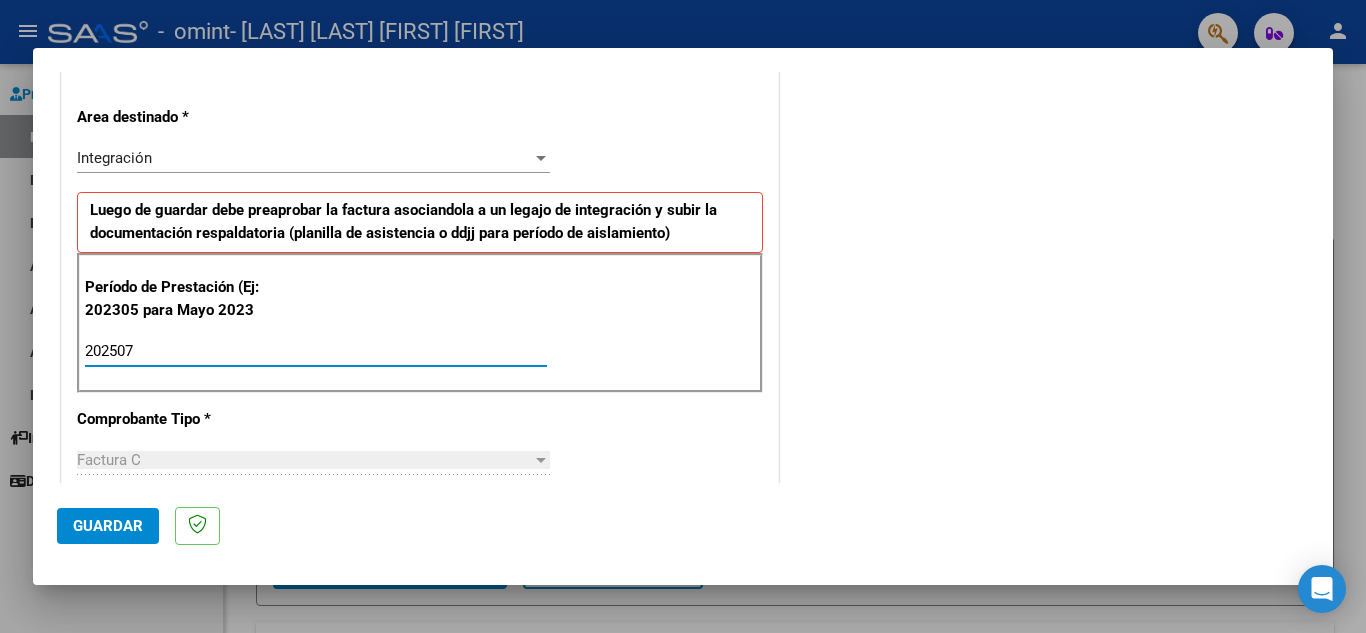 type on "202507" 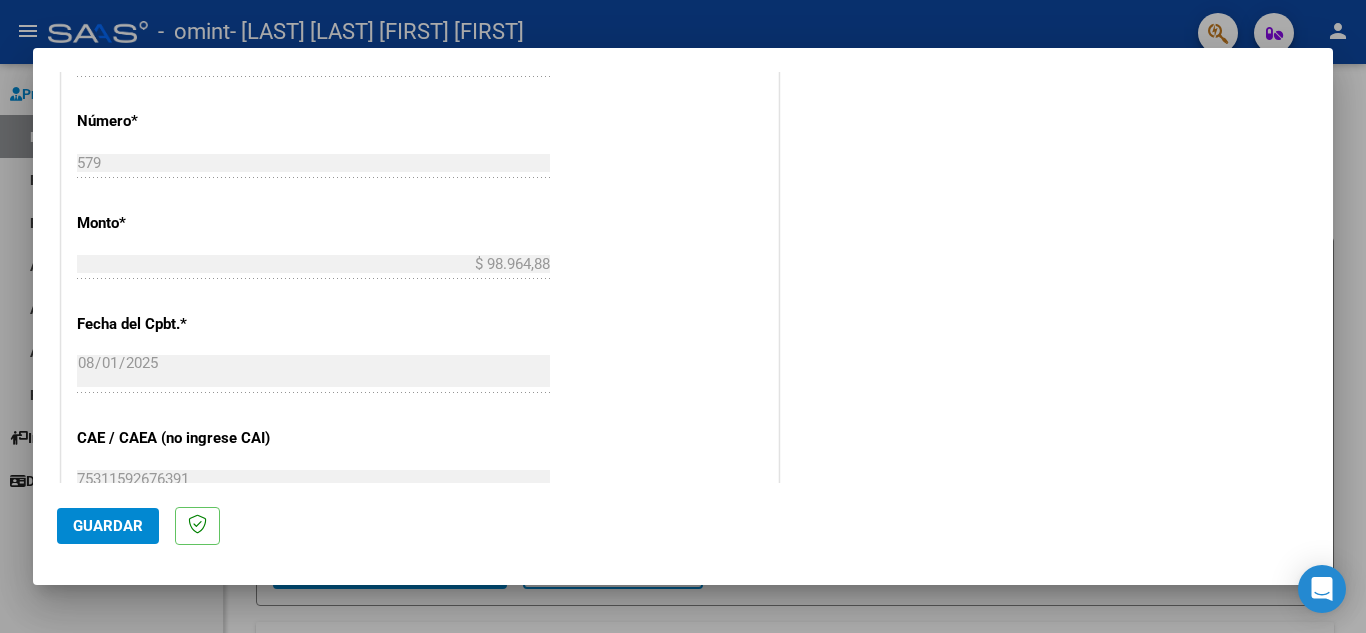 scroll, scrollTop: 1100, scrollLeft: 0, axis: vertical 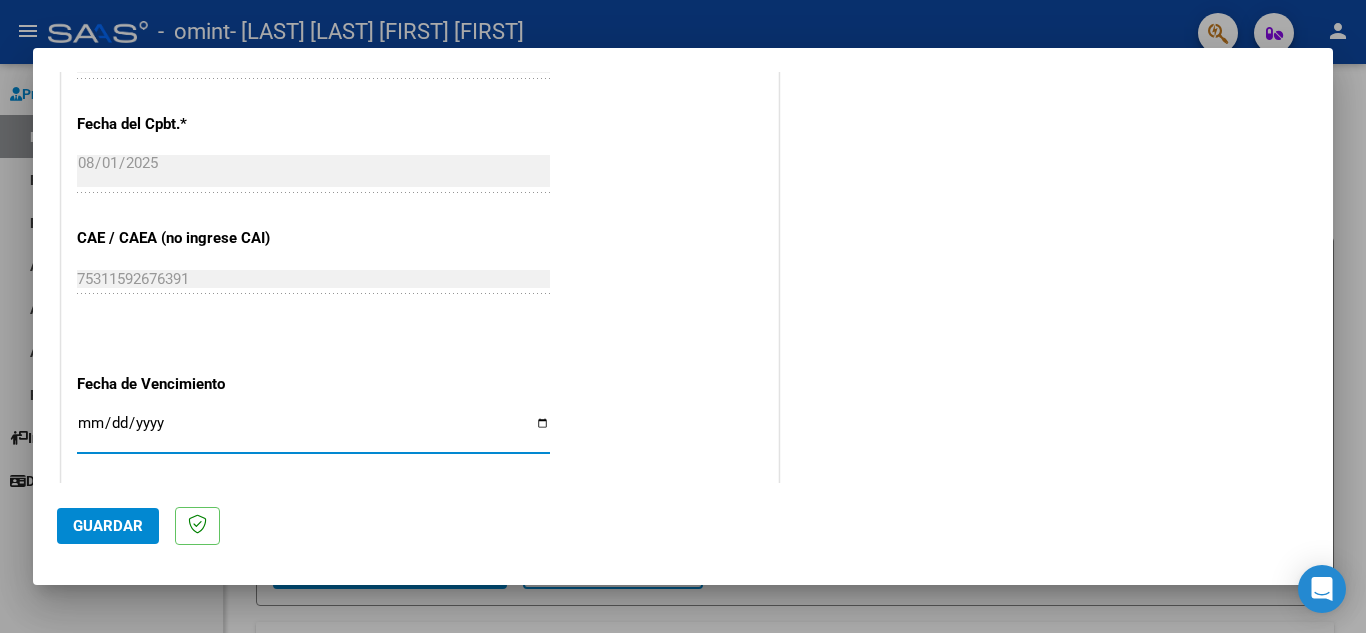click on "Ingresar la fecha" at bounding box center [313, 431] 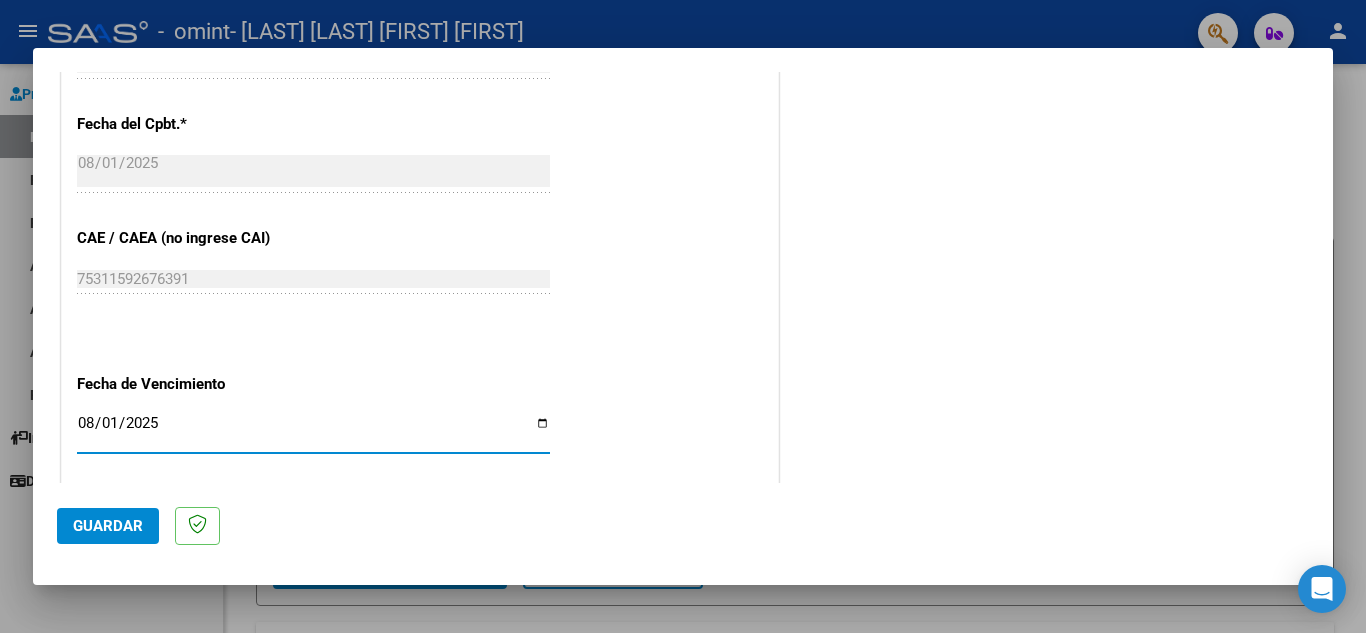 type on "2025-08-01" 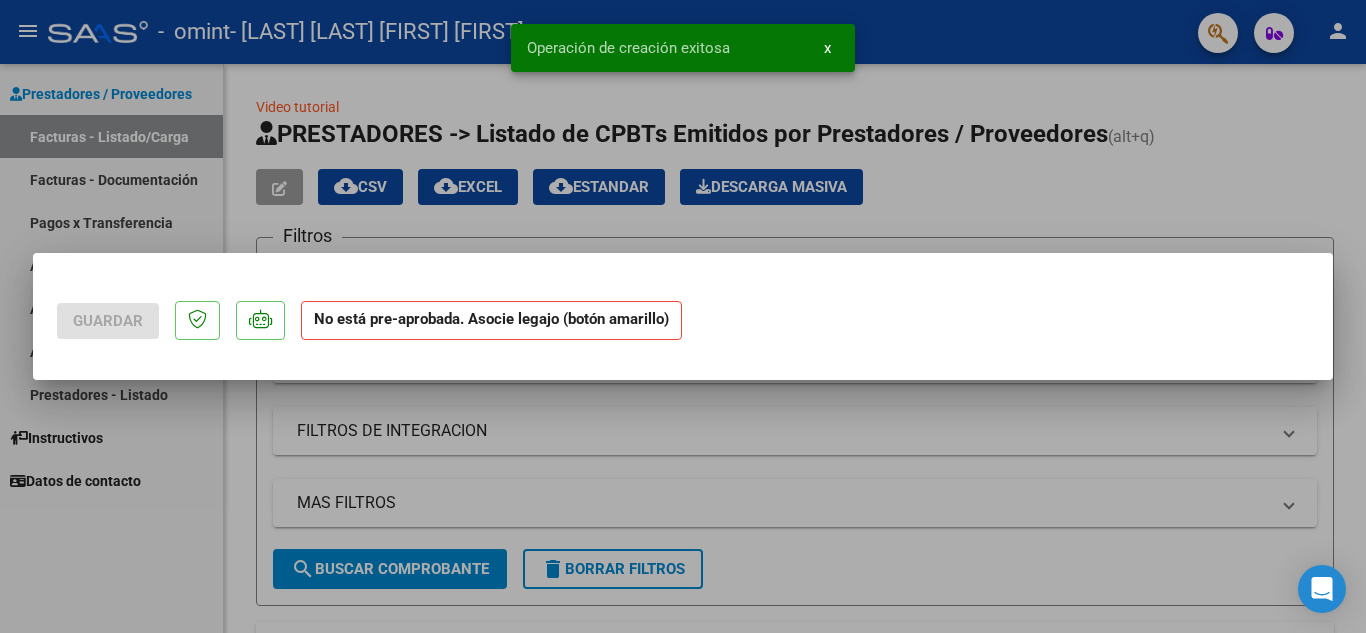 scroll, scrollTop: 0, scrollLeft: 0, axis: both 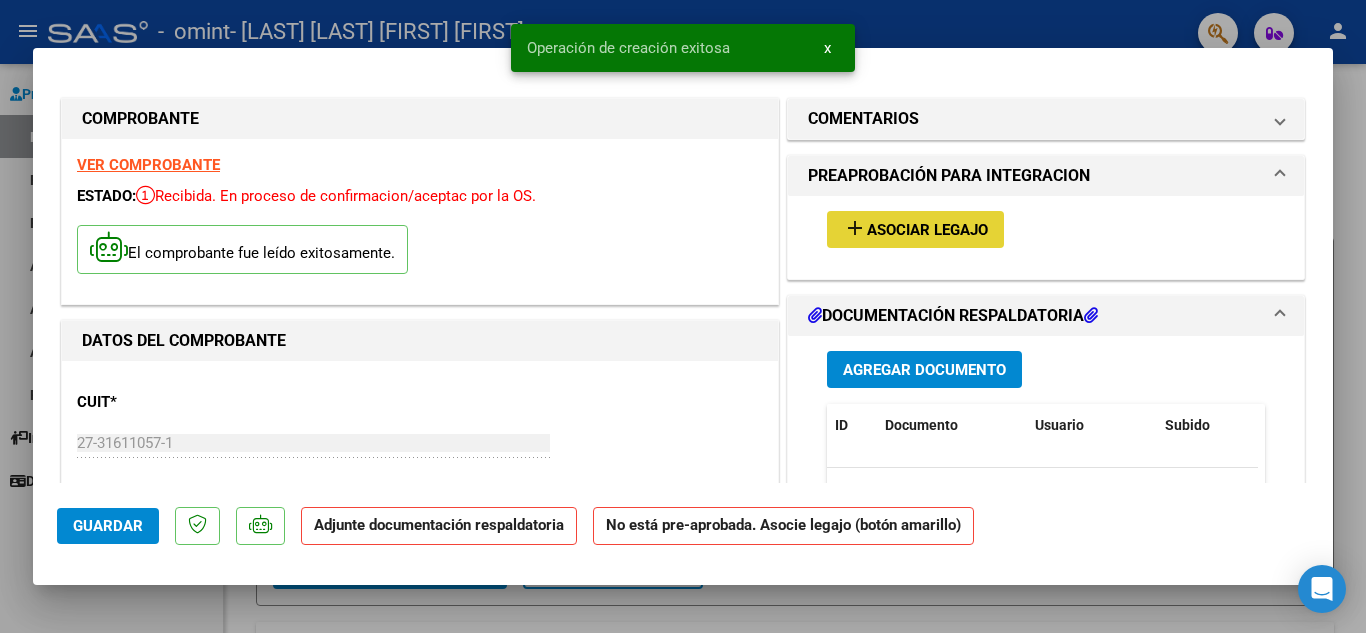 click on "Asociar Legajo" at bounding box center [927, 230] 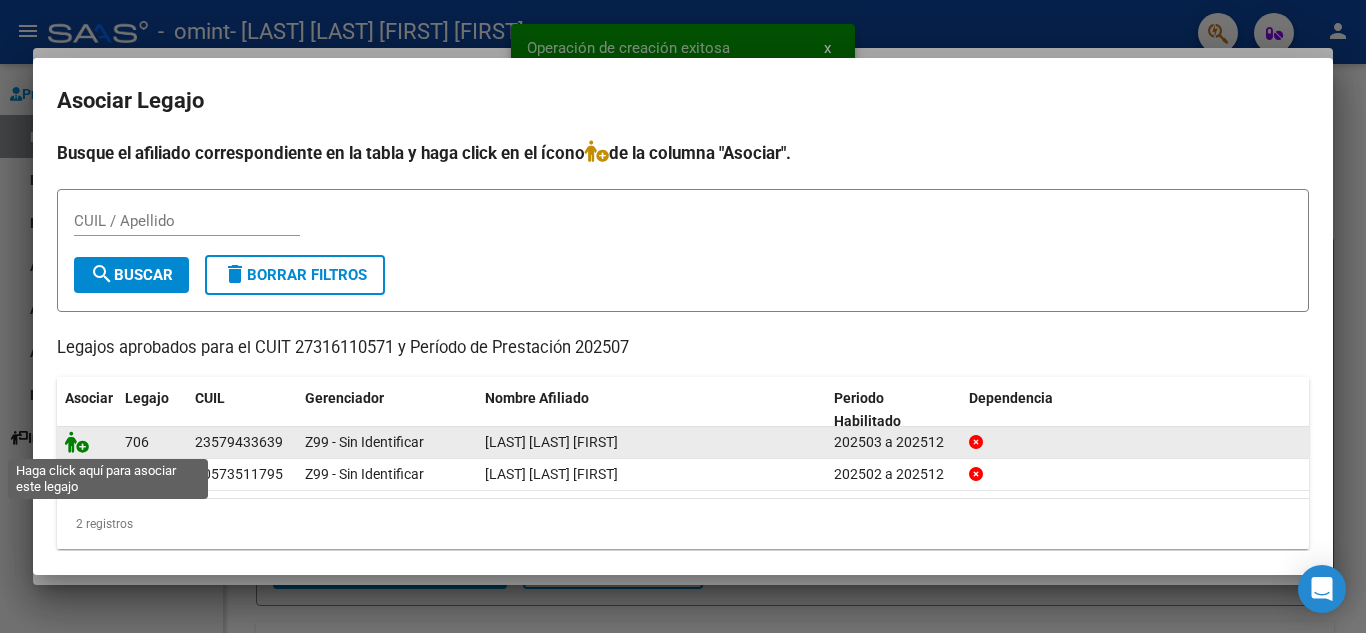 click 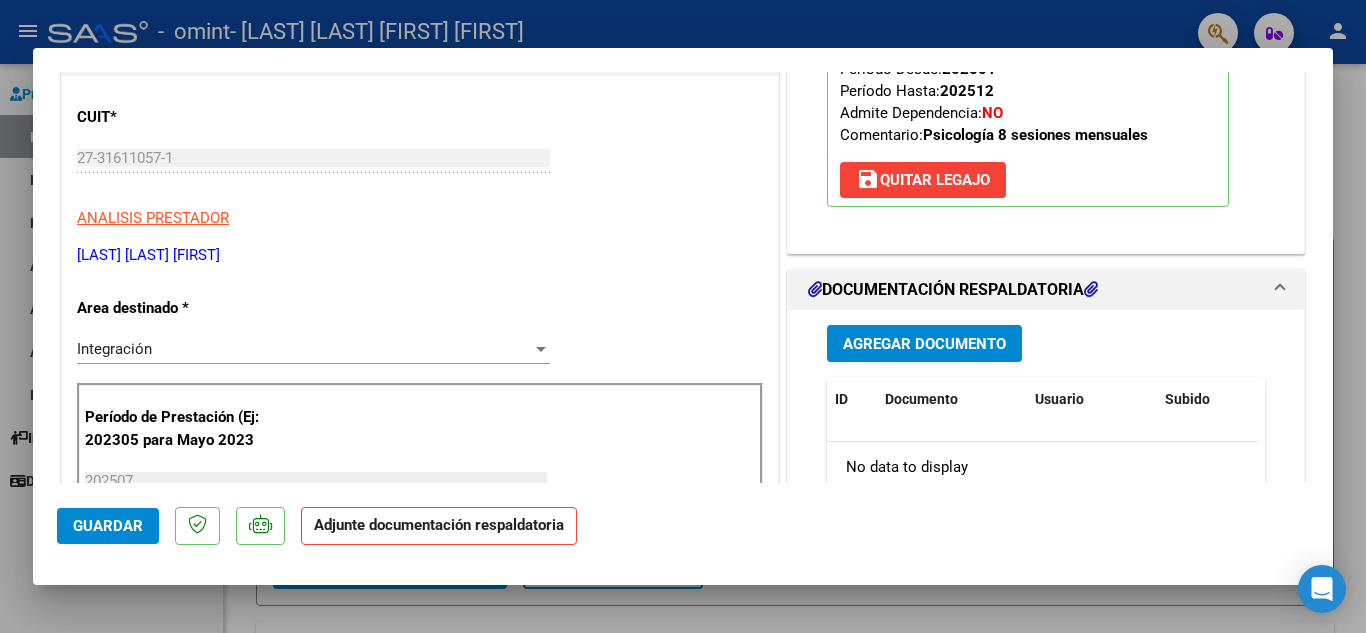 scroll, scrollTop: 400, scrollLeft: 0, axis: vertical 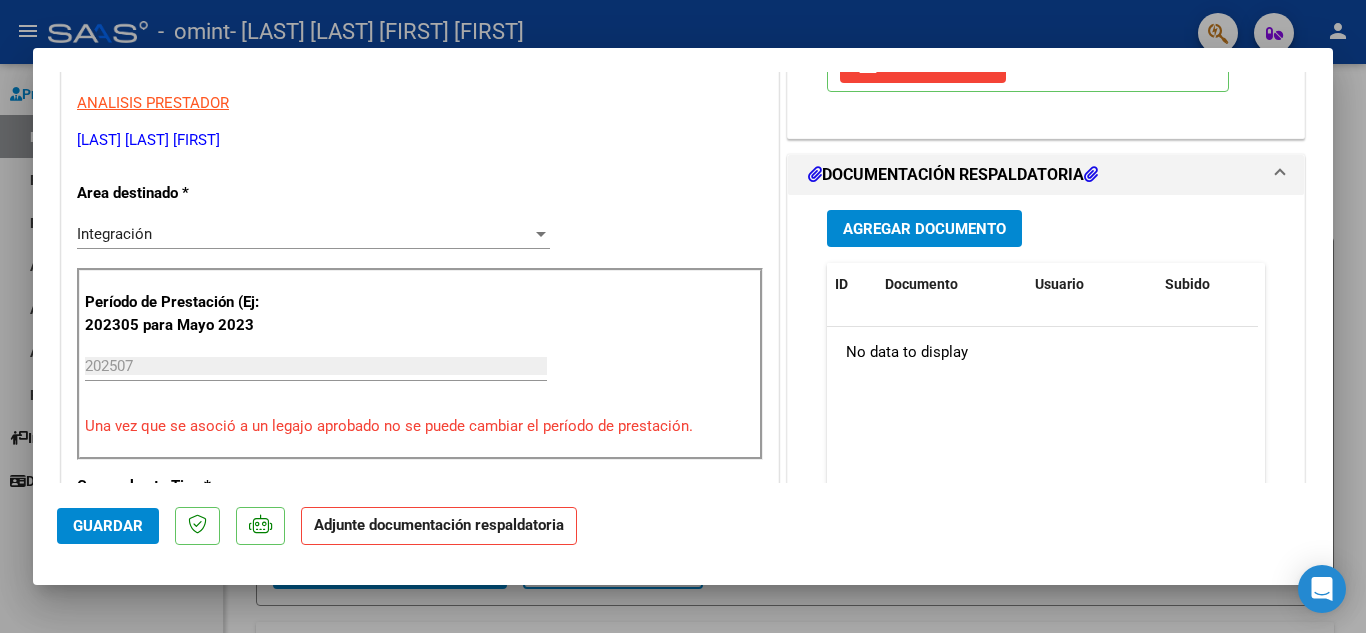 click on "Agregar Documento" at bounding box center (924, 228) 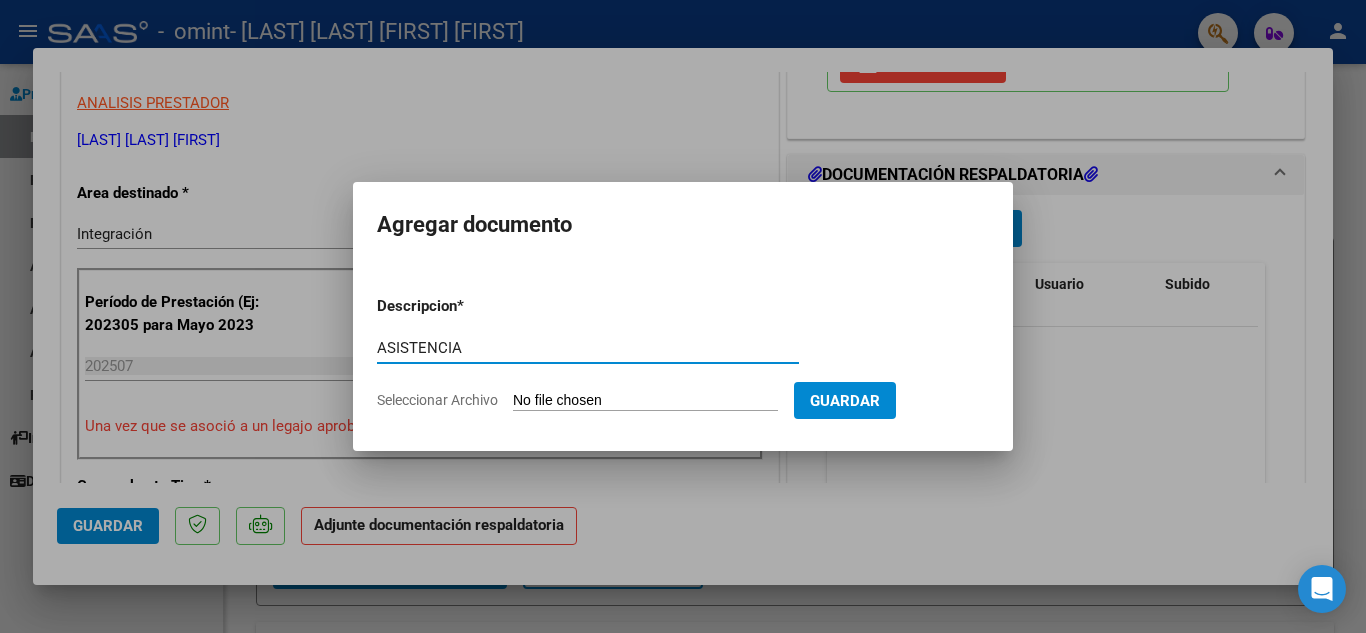 type on "ASISTENCIA" 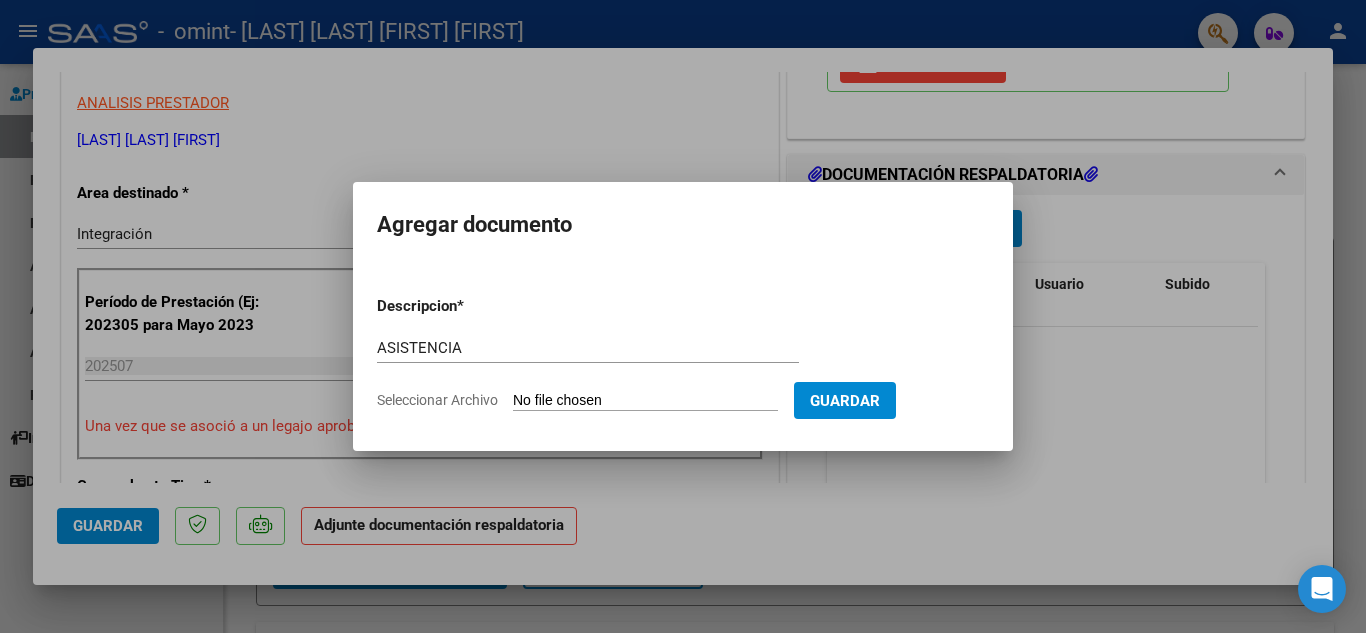click on "Seleccionar Archivo" at bounding box center [645, 401] 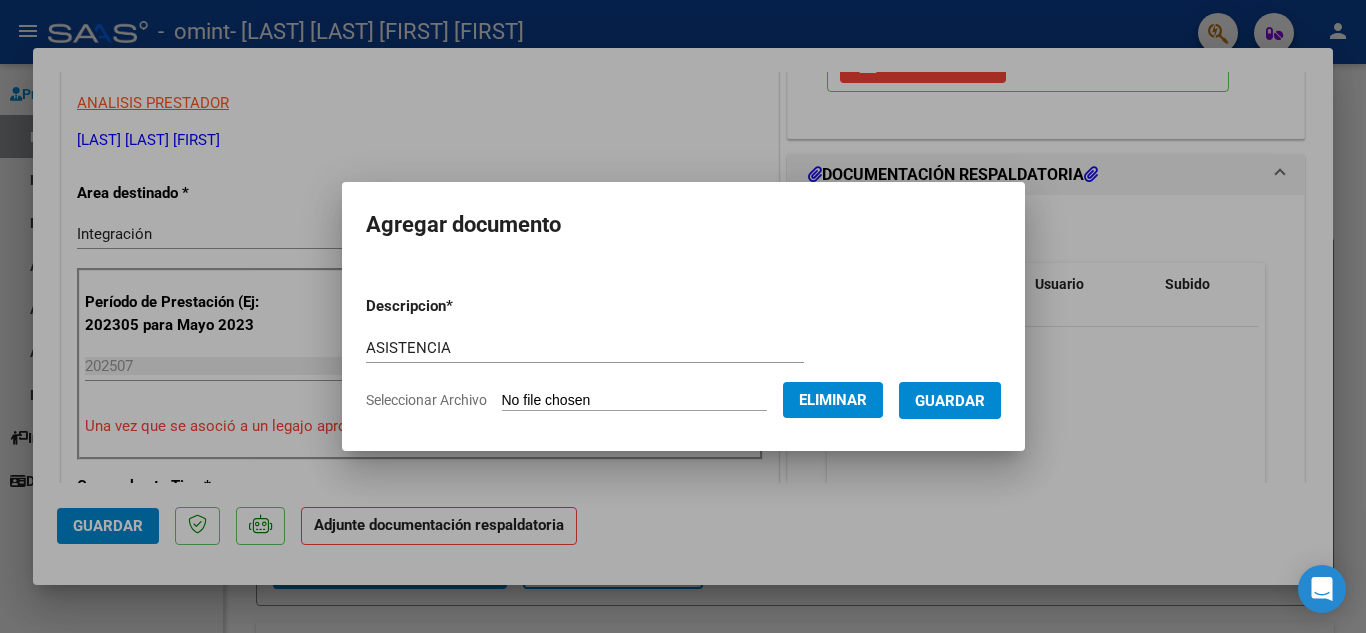 click on "Guardar" at bounding box center (950, 401) 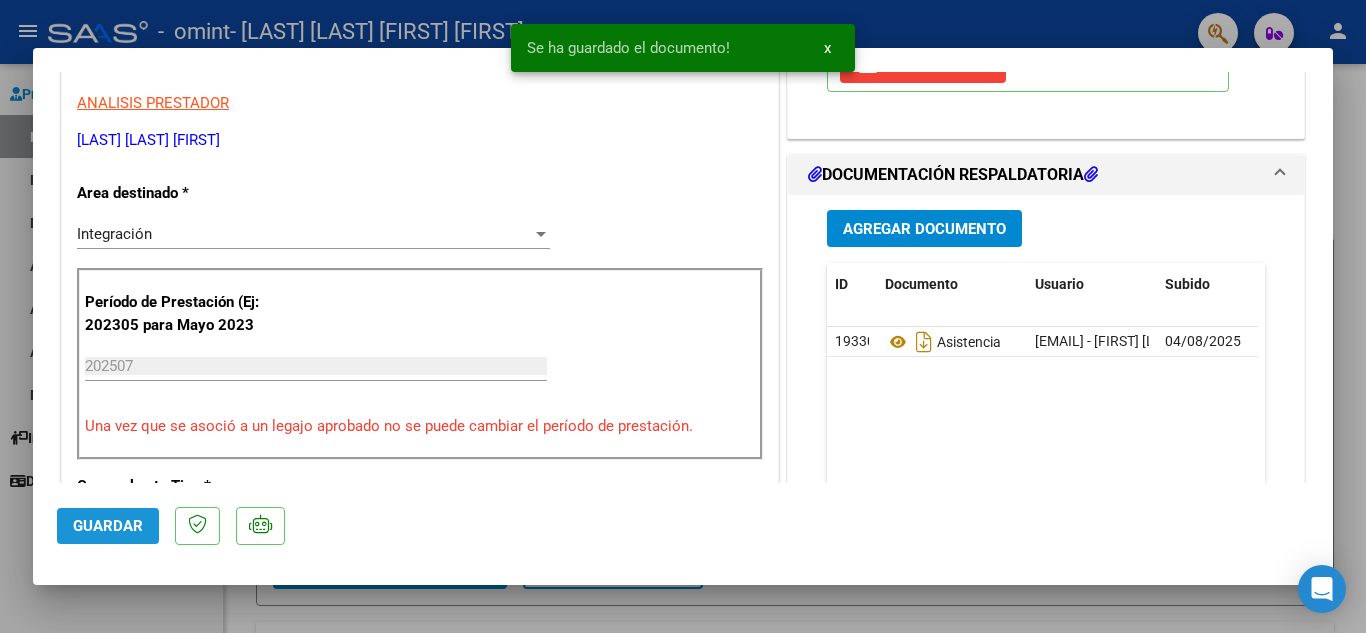 click on "Guardar" 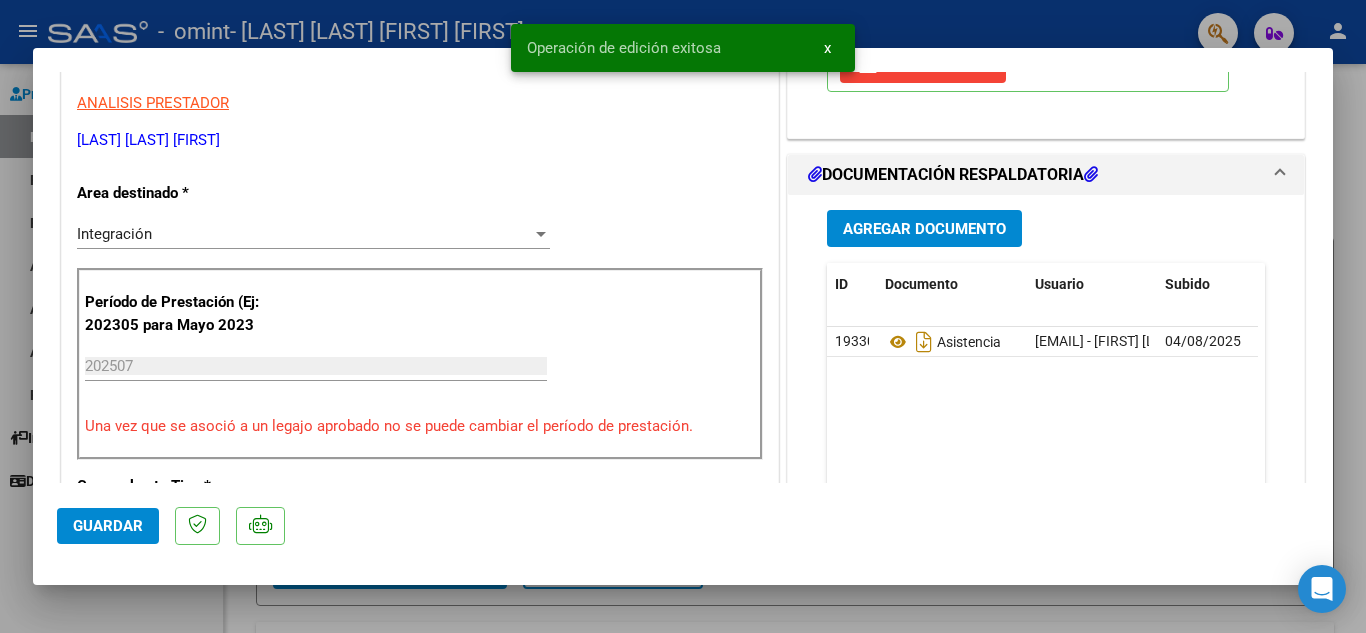 click on "x" at bounding box center [827, 48] 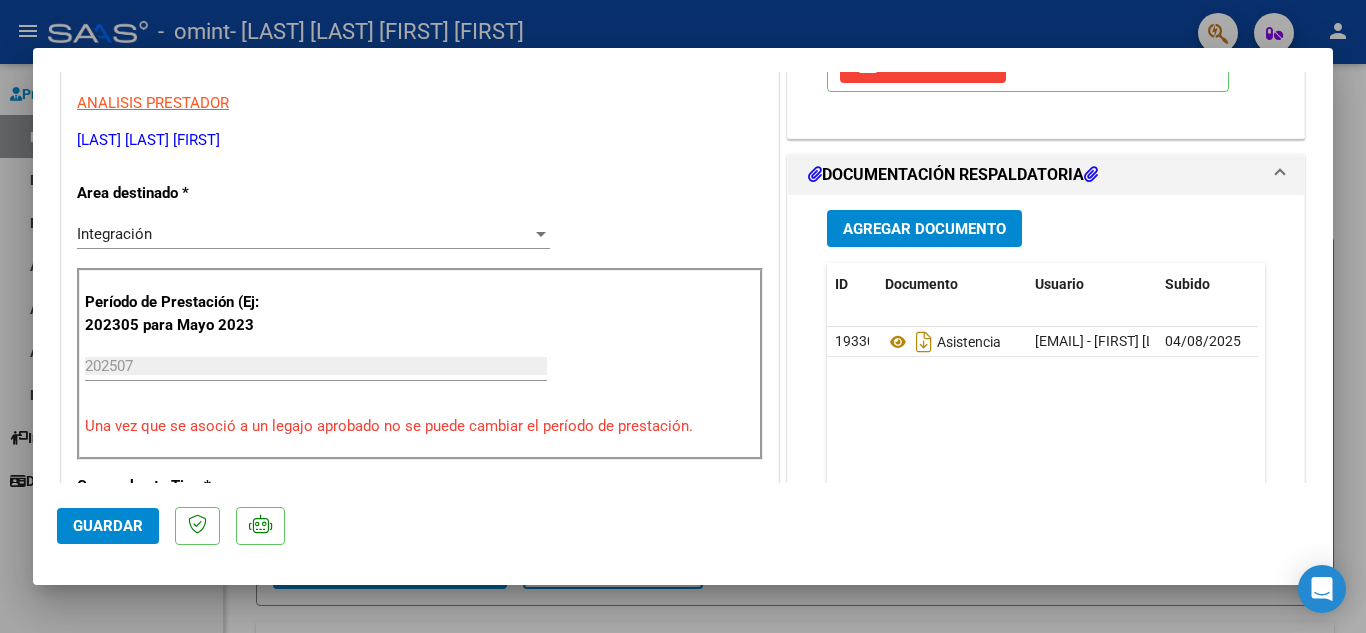 click at bounding box center [683, 316] 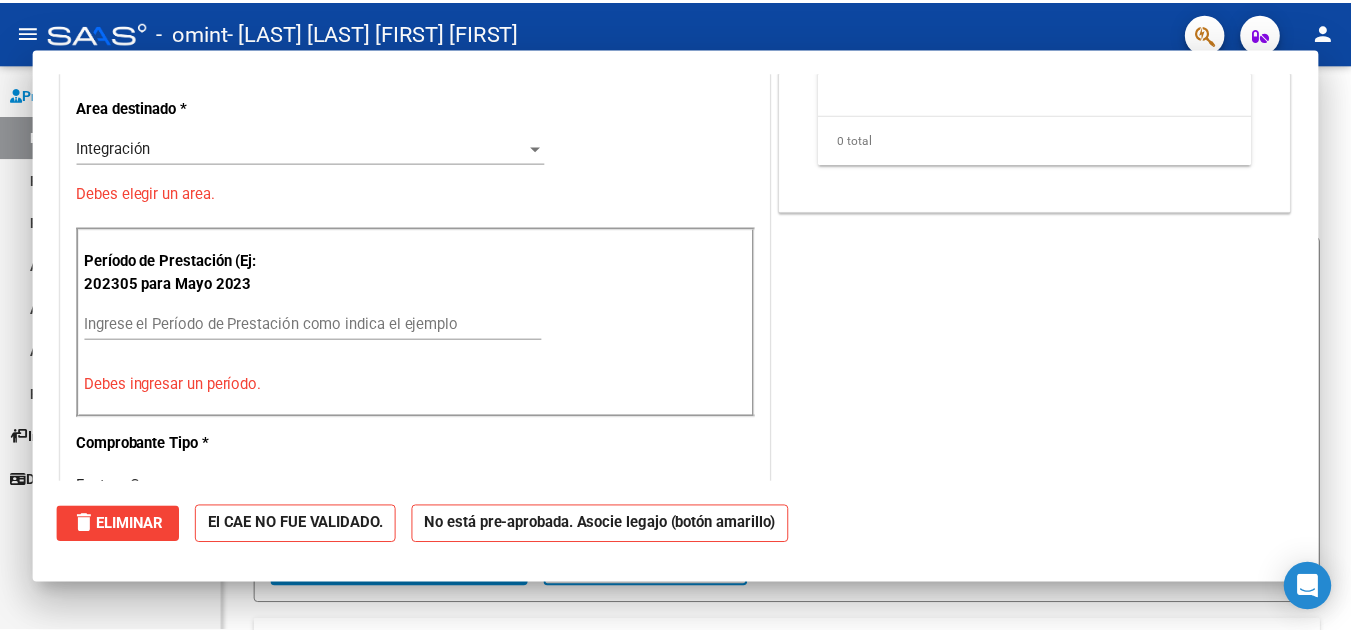 scroll, scrollTop: 0, scrollLeft: 0, axis: both 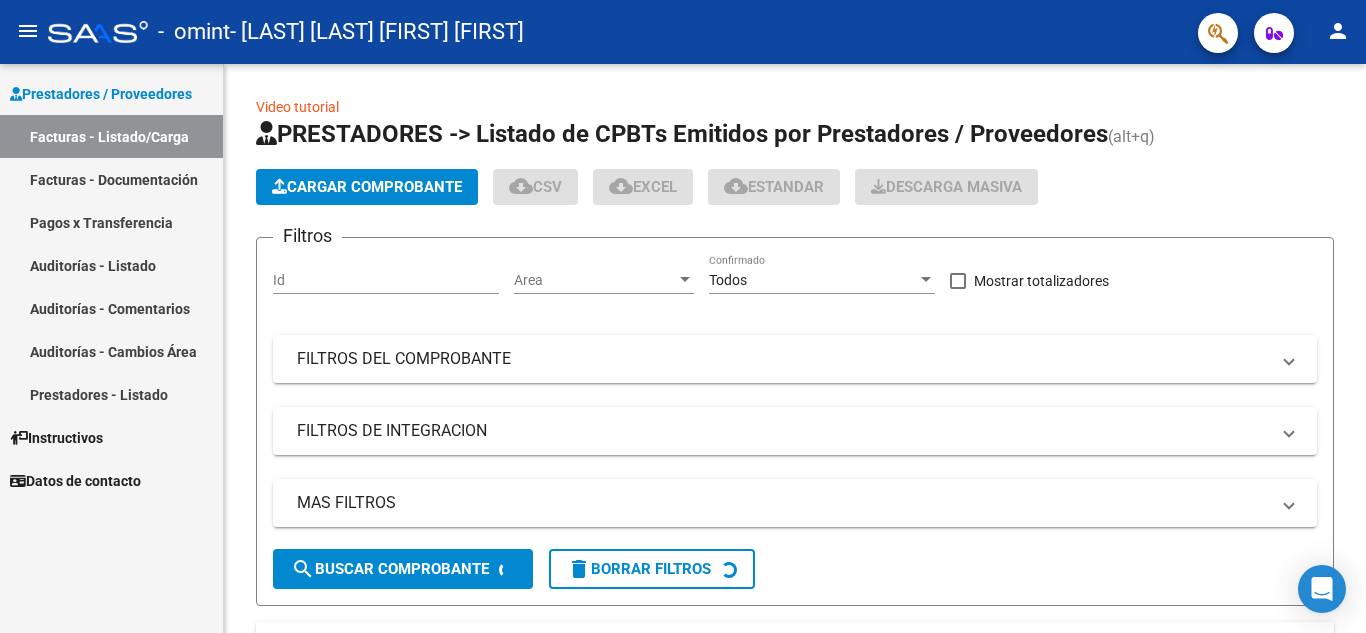 click on "person" 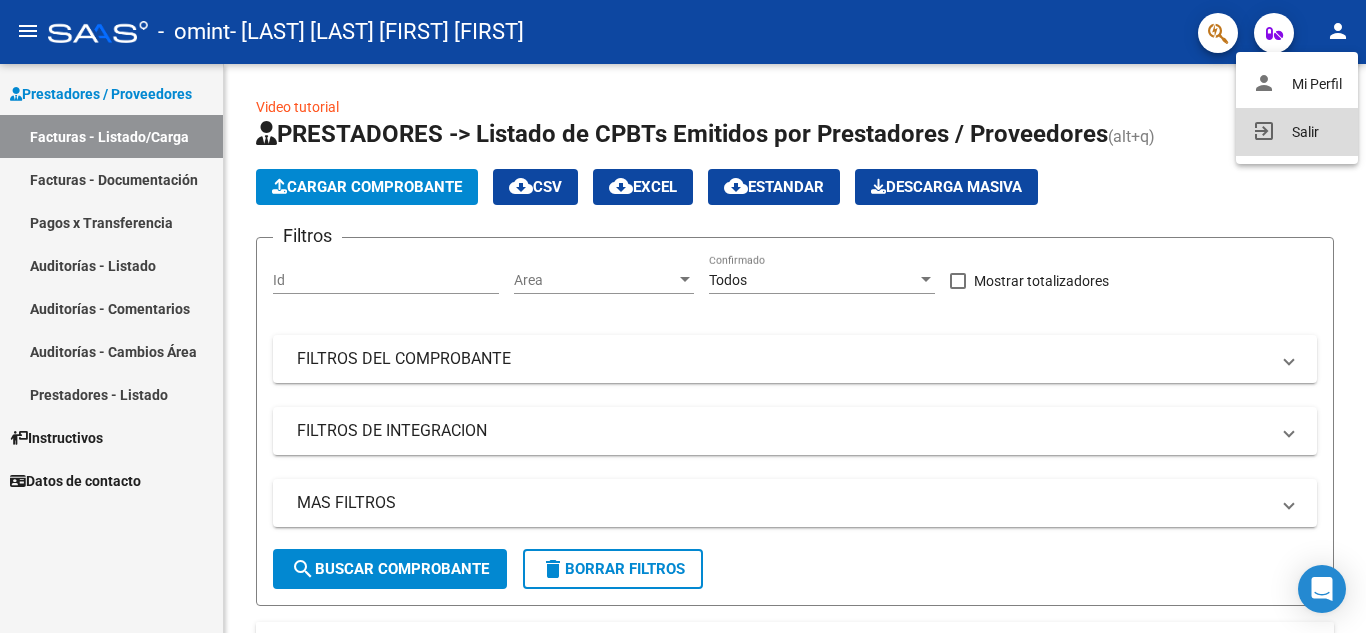 click on "exit_to_app  Salir" at bounding box center (1297, 132) 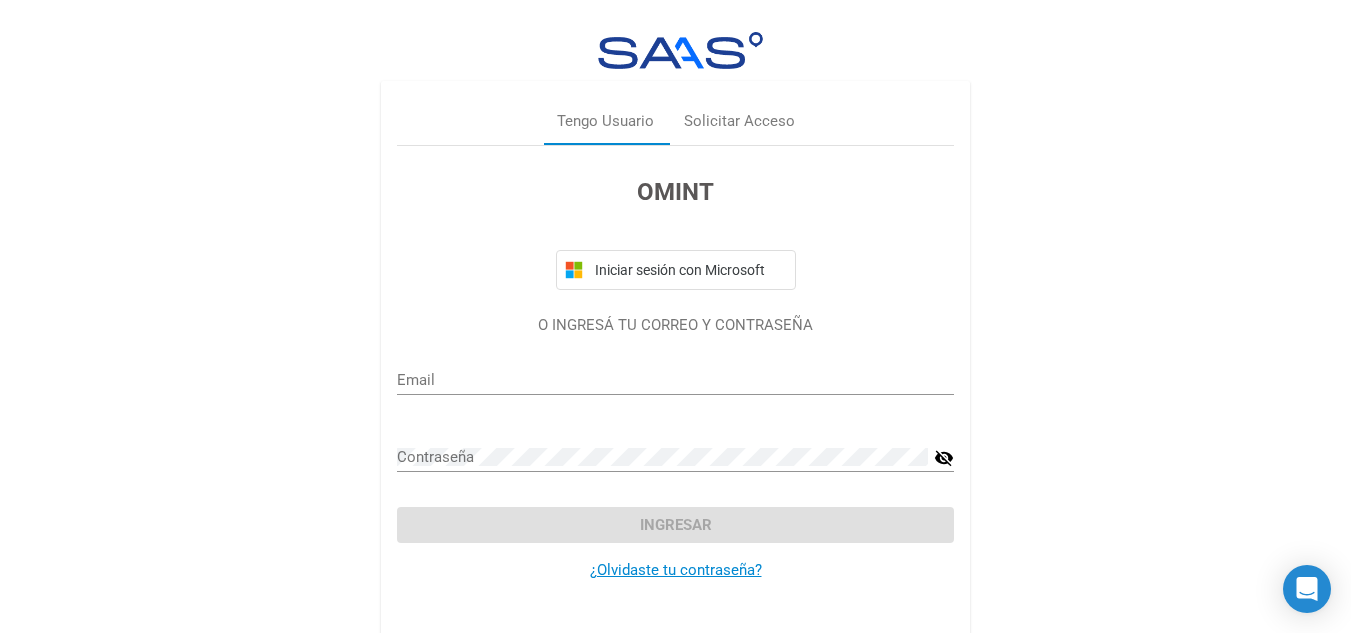 type on "paulaepuenterosa@gmail.com" 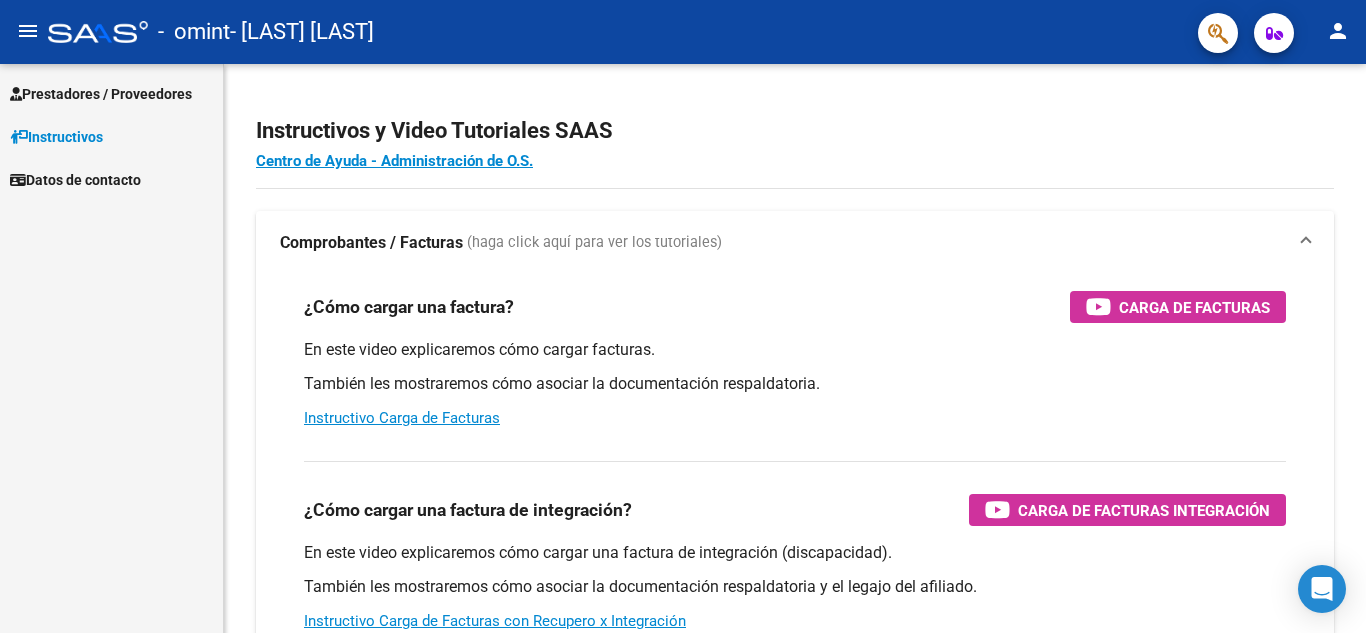 scroll, scrollTop: 0, scrollLeft: 0, axis: both 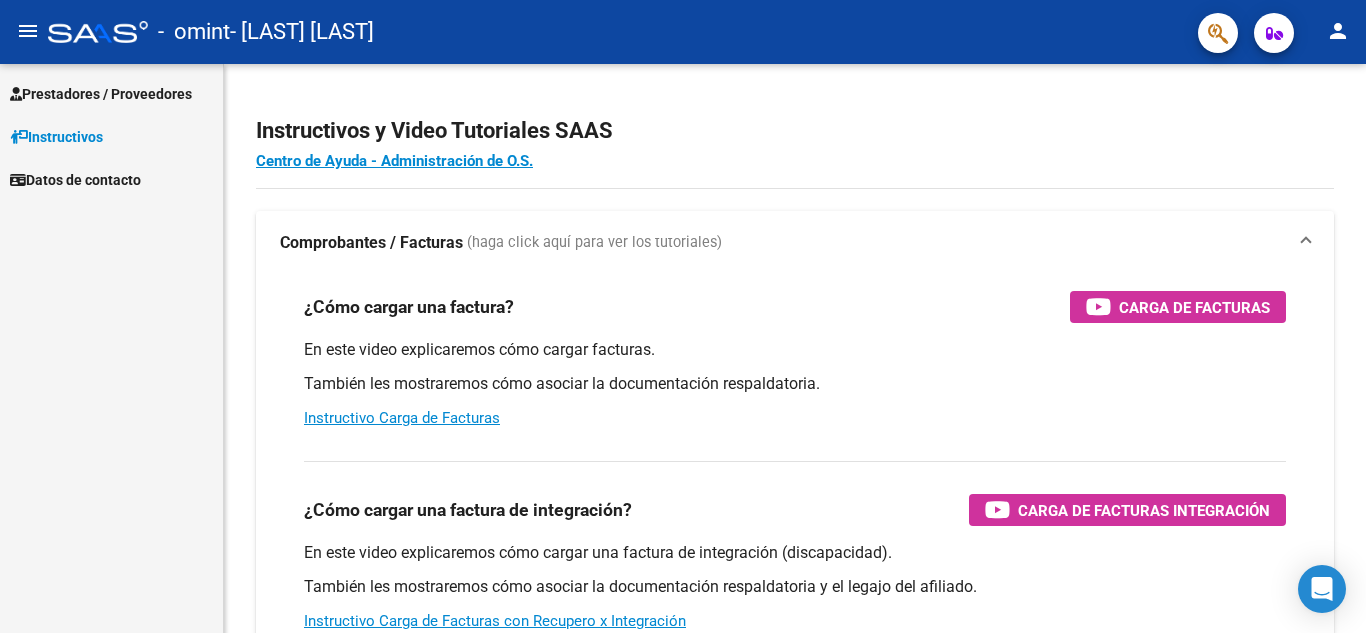 click on "Prestadores / Proveedores" at bounding box center [101, 94] 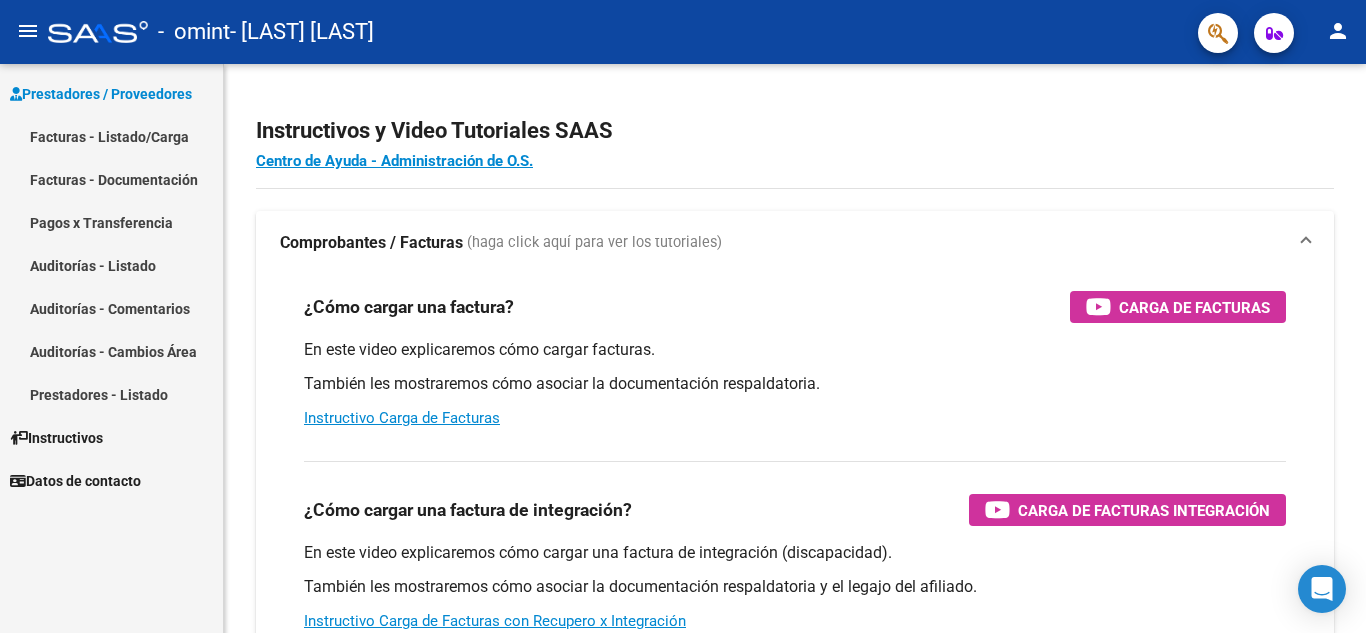 click on "Facturas - Listado/Carga" at bounding box center (111, 136) 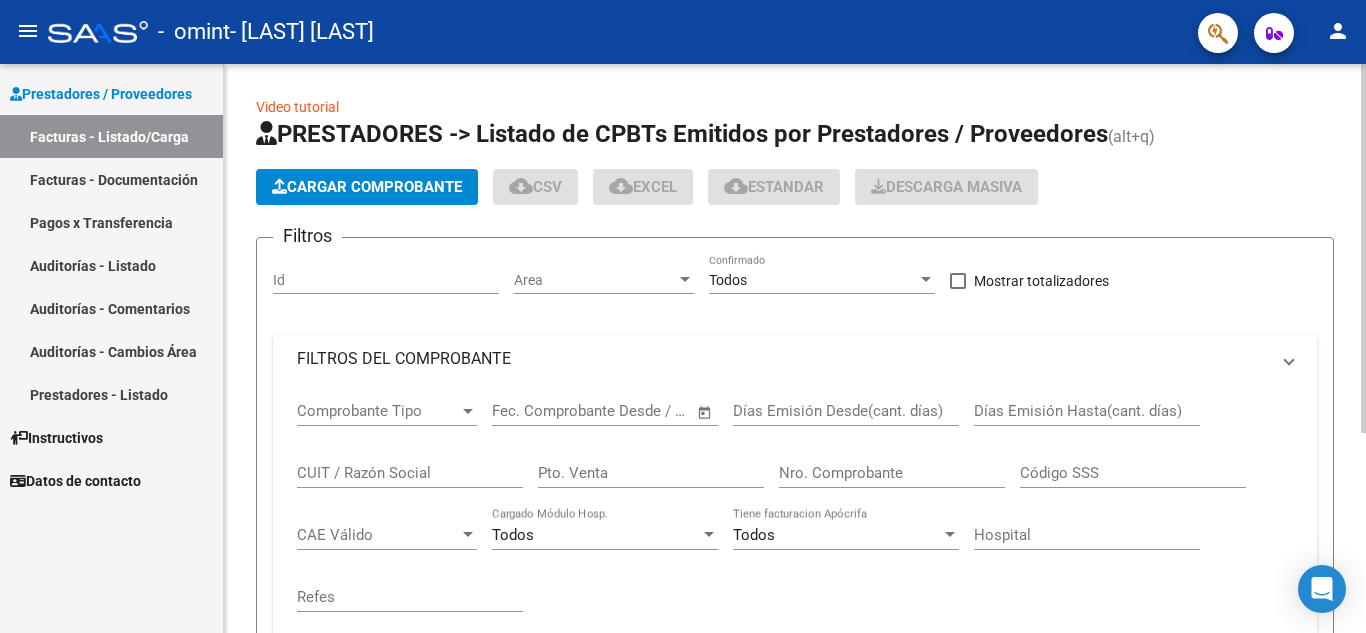 click on "Cargar Comprobante" 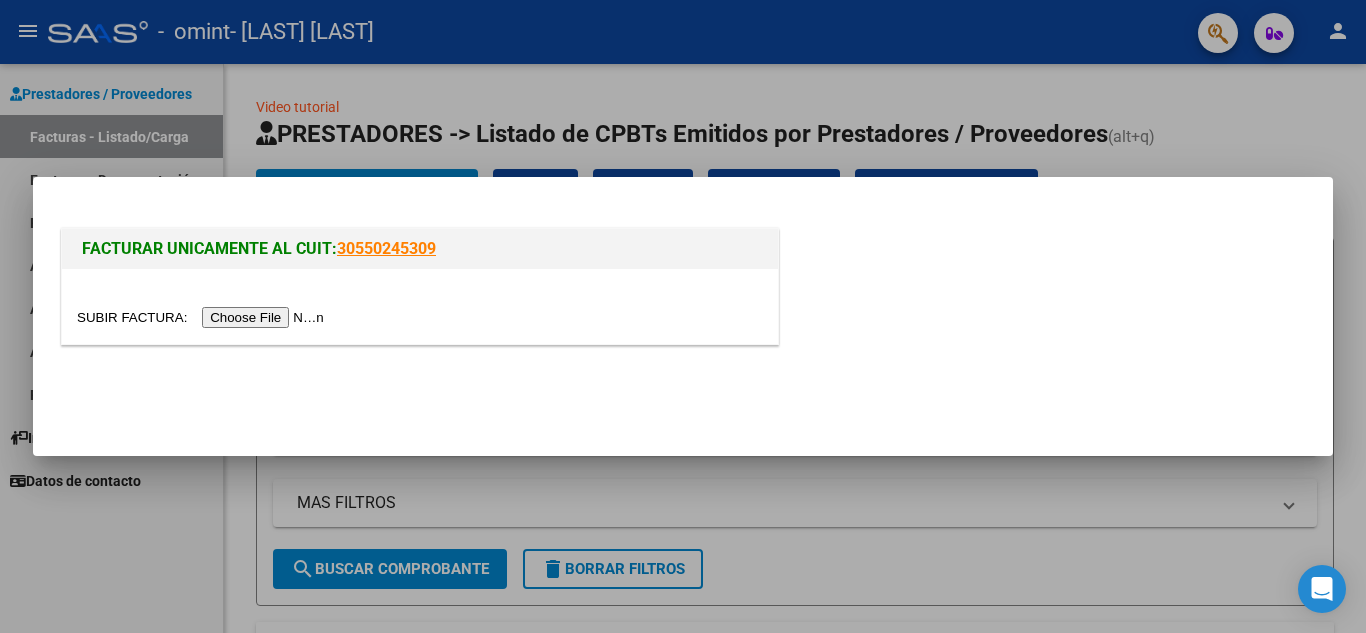 click at bounding box center [203, 317] 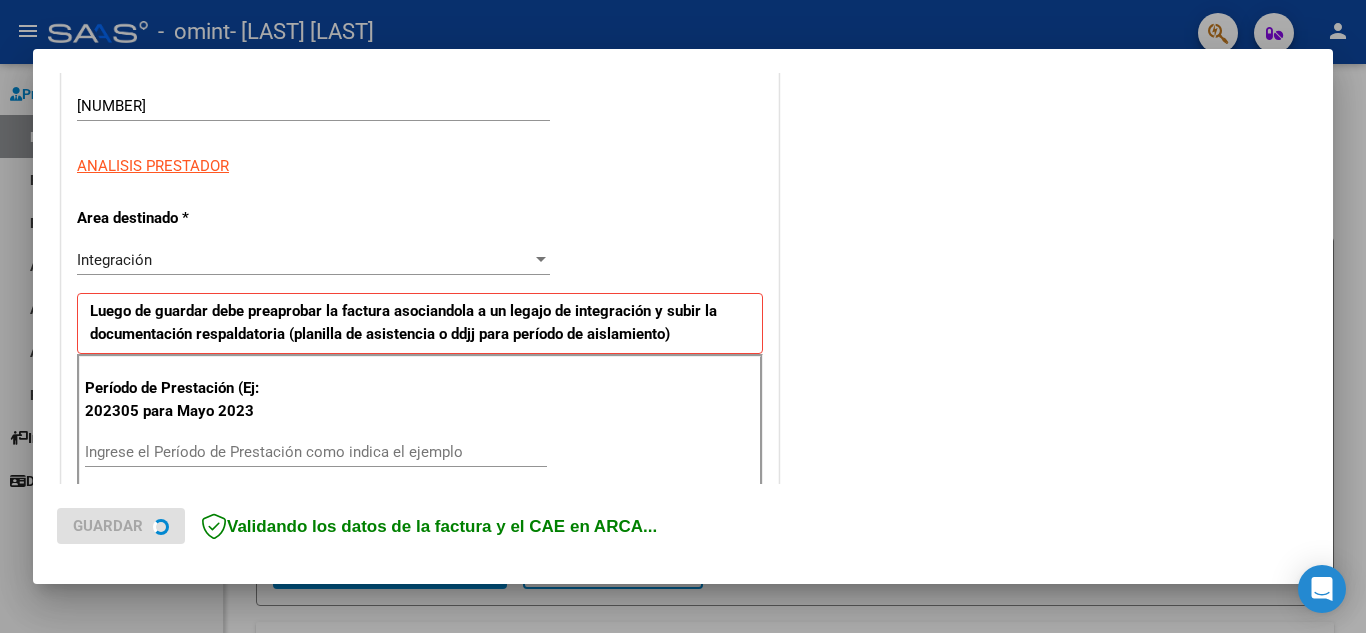 scroll, scrollTop: 500, scrollLeft: 0, axis: vertical 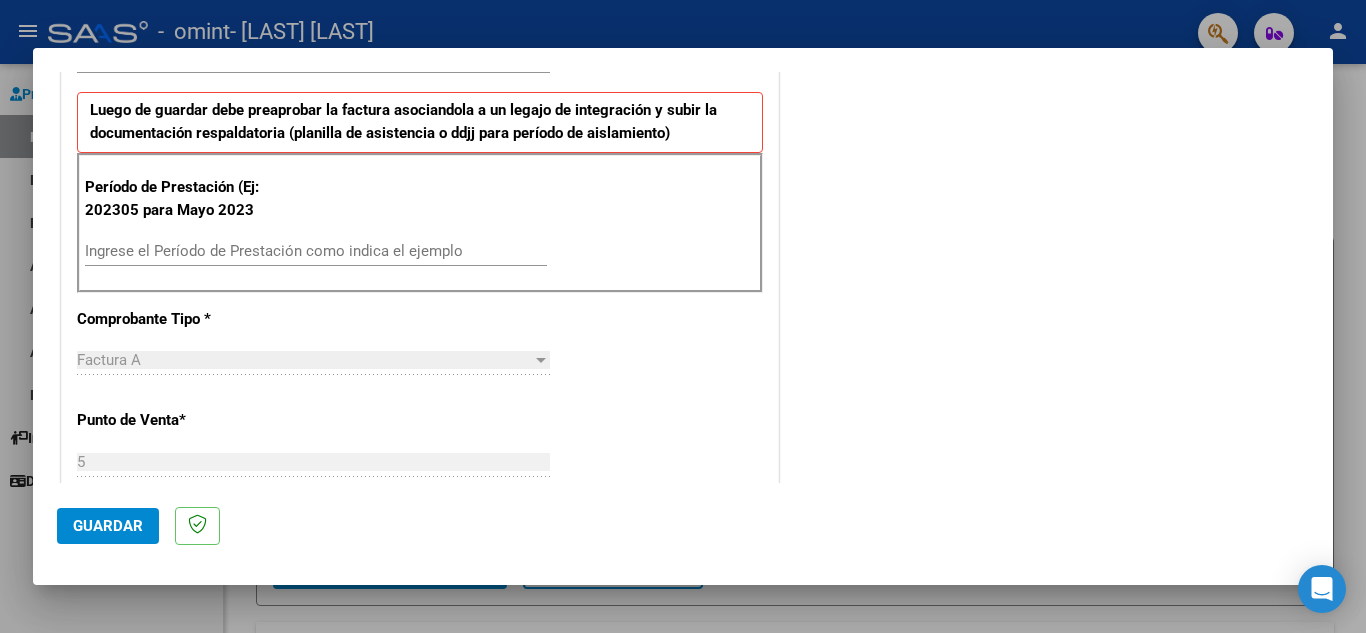 click on "Ingrese el Período de Prestación como indica el ejemplo" at bounding box center [316, 251] 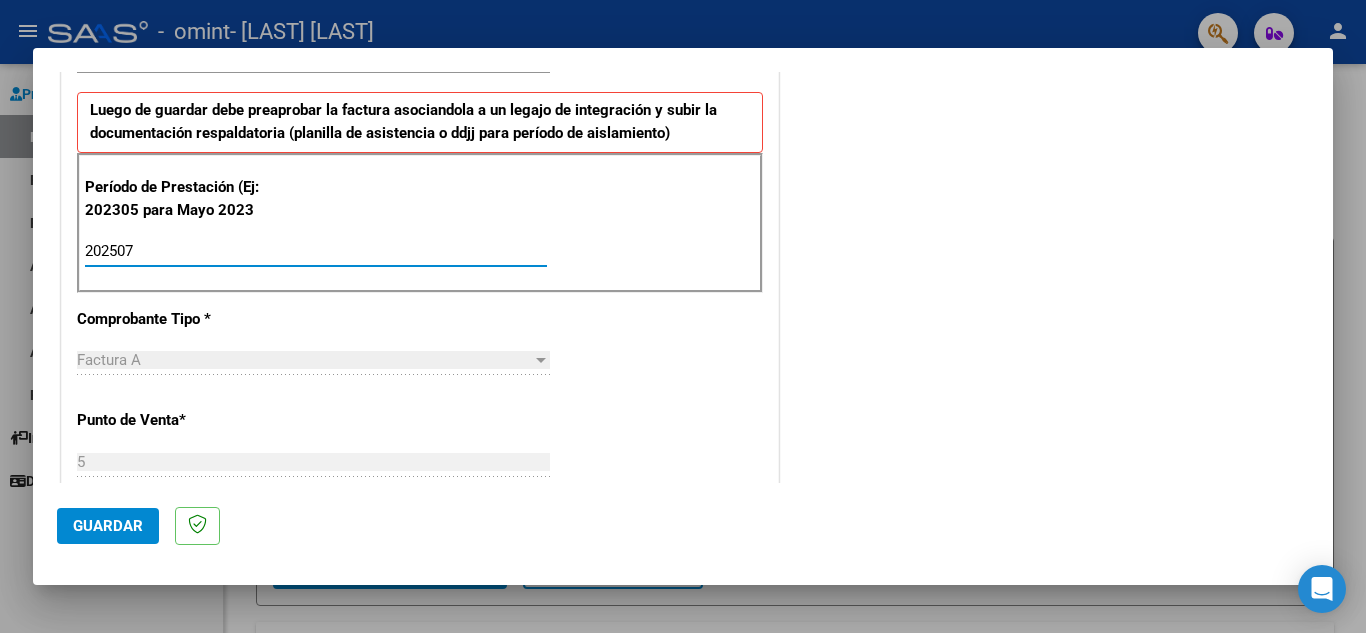 type on "202507" 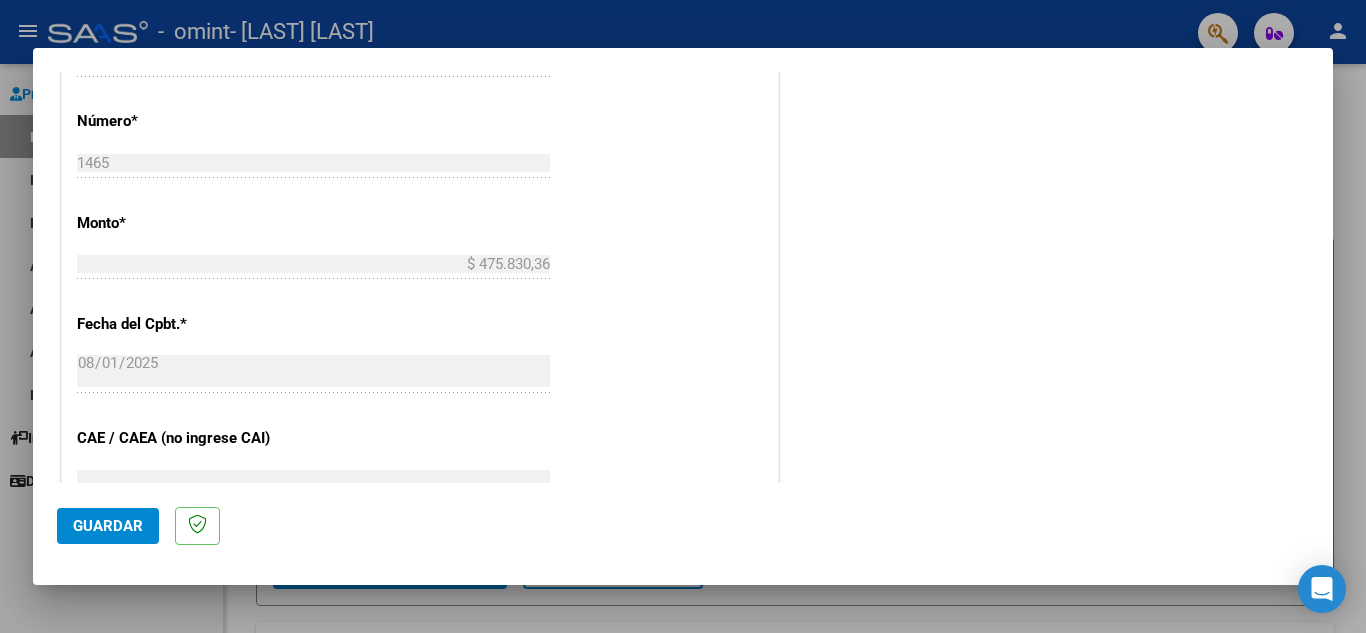 scroll, scrollTop: 1311, scrollLeft: 0, axis: vertical 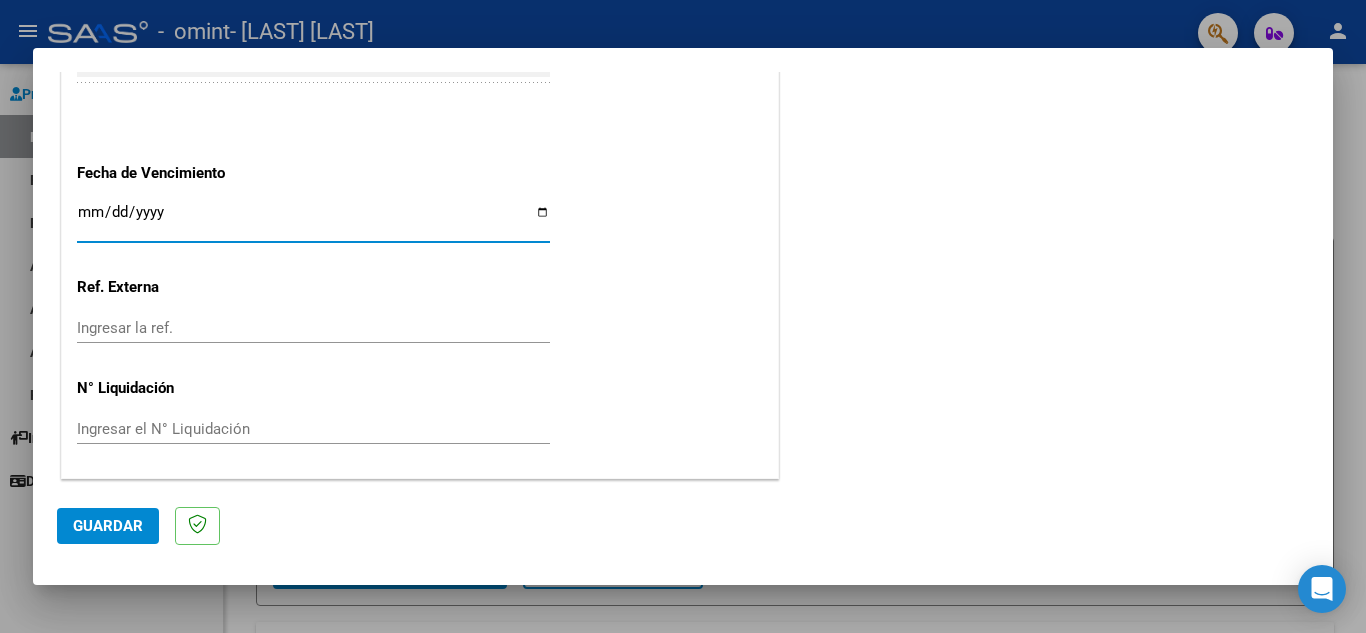 click on "Ingresar la fecha" at bounding box center (313, 220) 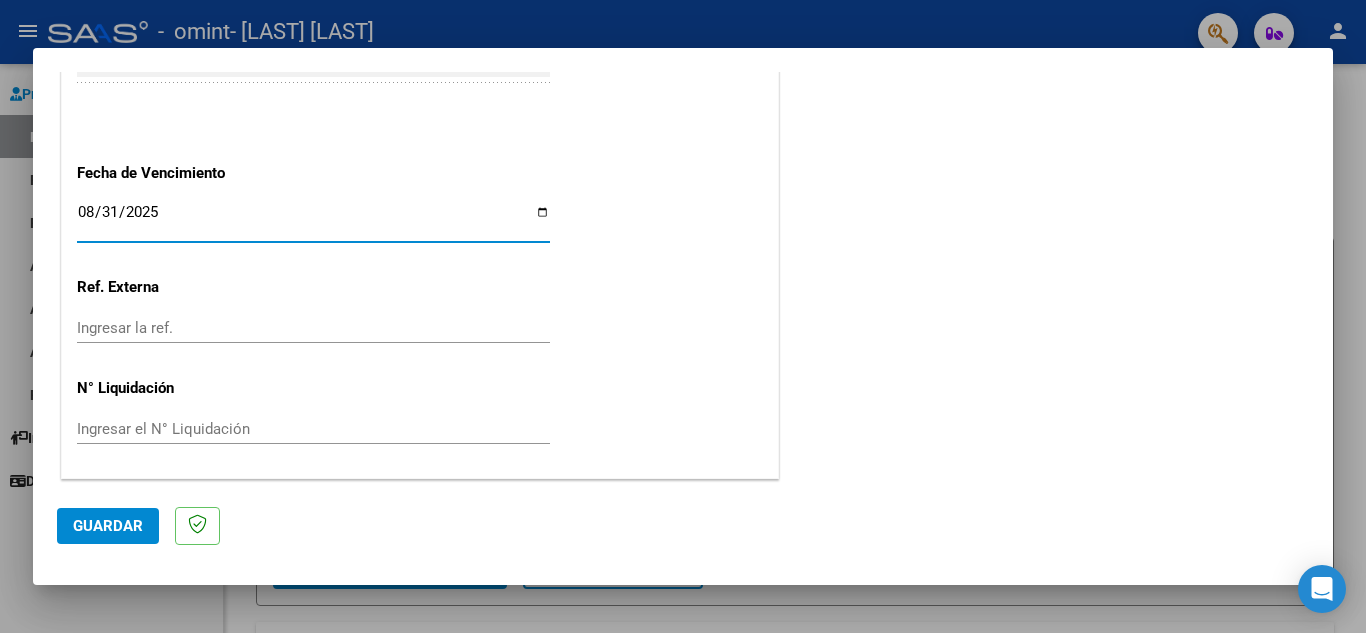 type on "2025-08-31" 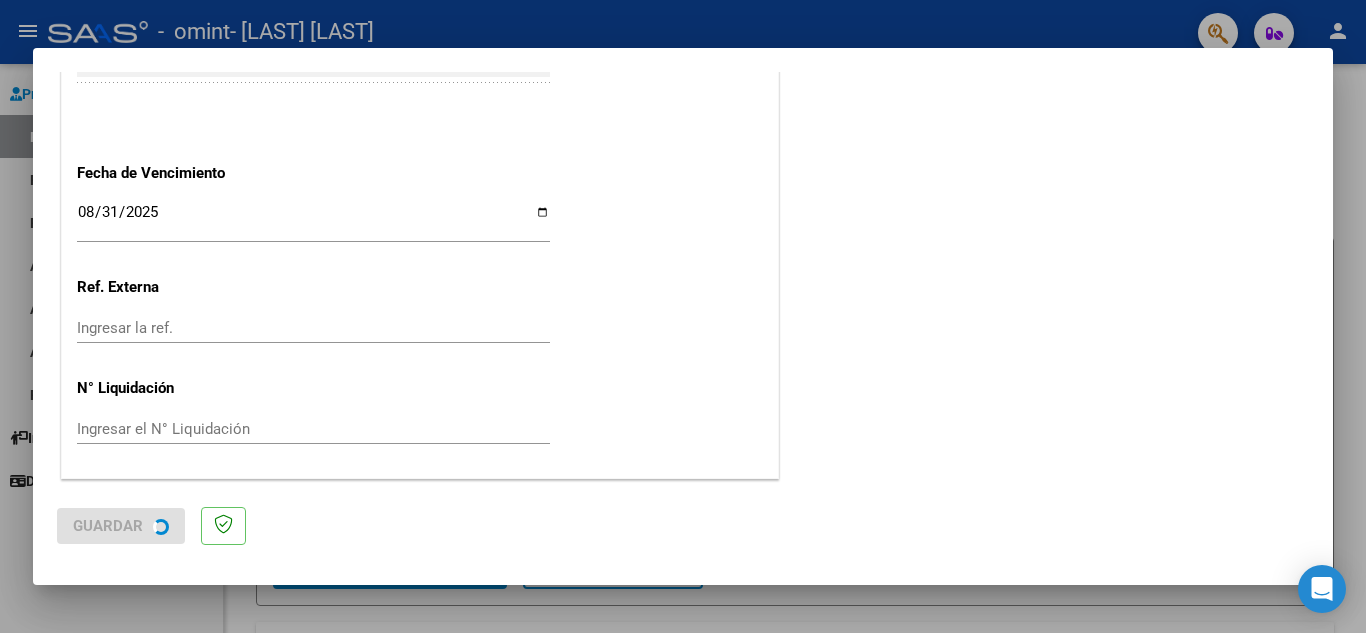 scroll, scrollTop: 0, scrollLeft: 0, axis: both 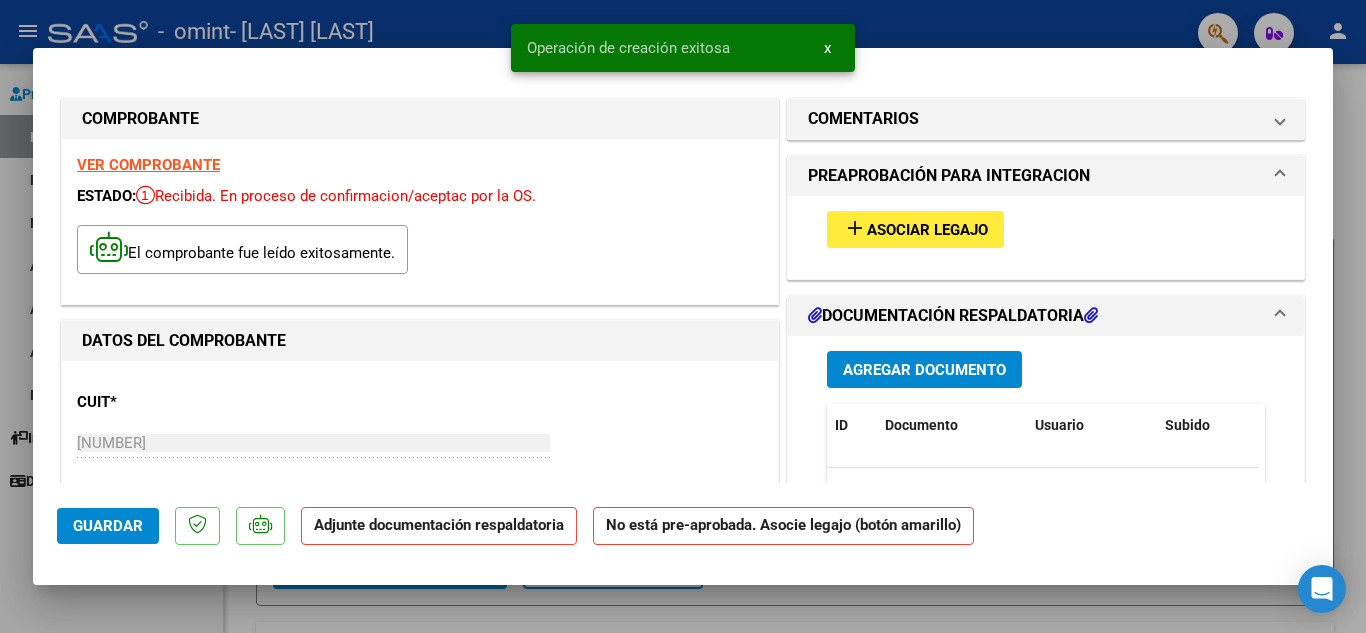 click on "Asociar Legajo" at bounding box center (927, 230) 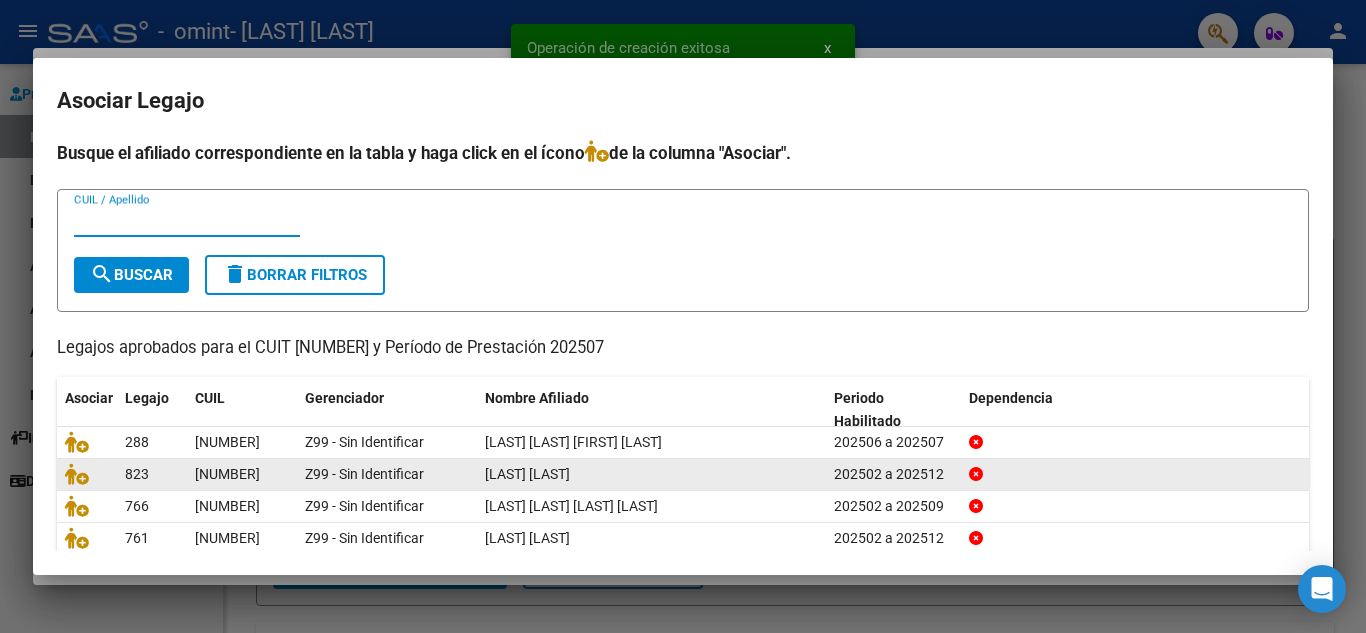 scroll, scrollTop: 100, scrollLeft: 0, axis: vertical 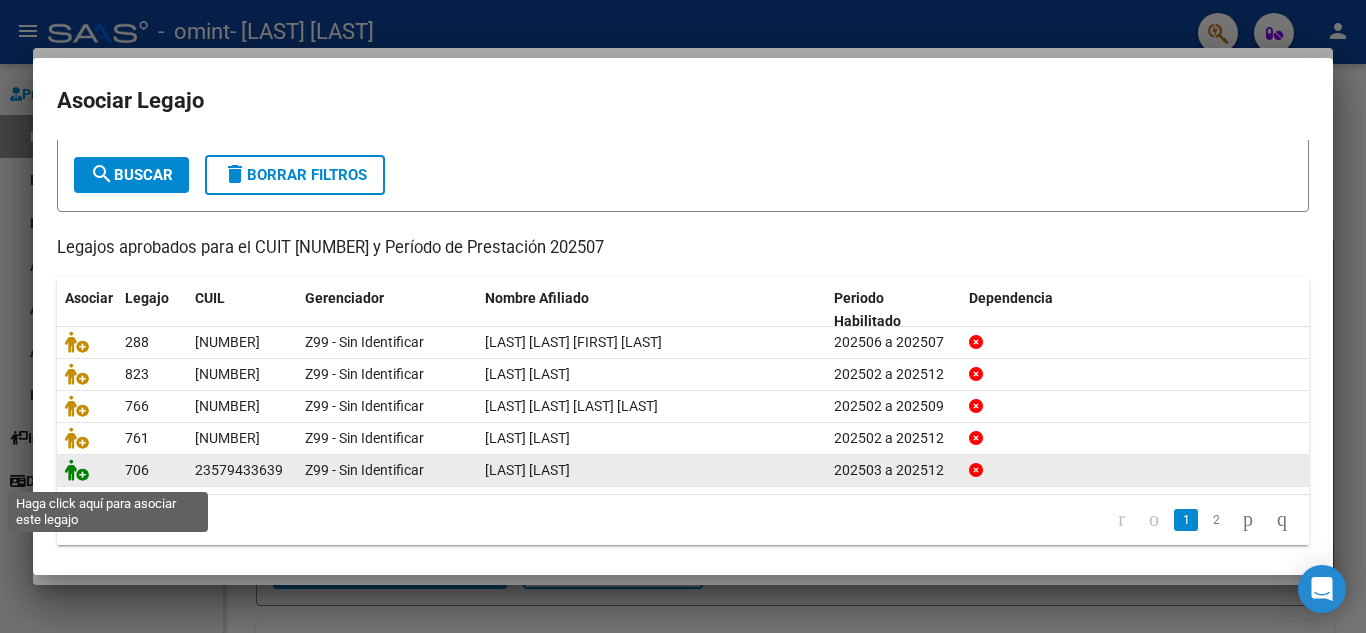 click 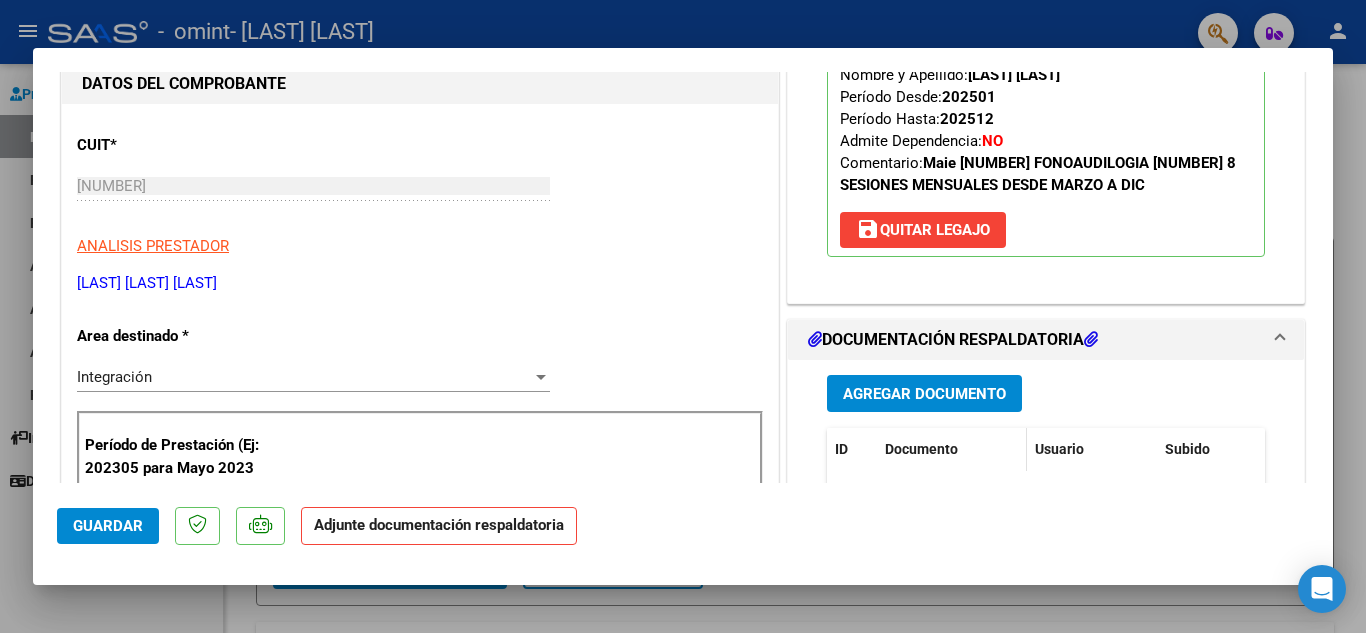 scroll, scrollTop: 300, scrollLeft: 0, axis: vertical 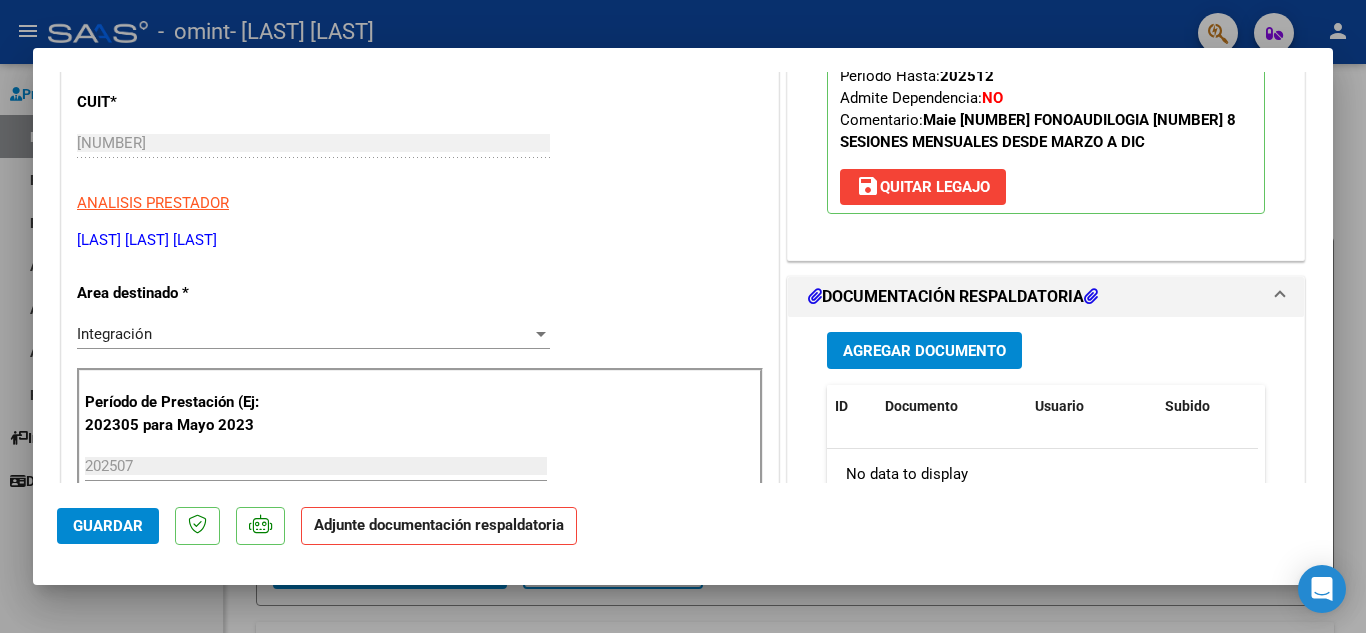 click on "Agregar Documento" at bounding box center (924, 351) 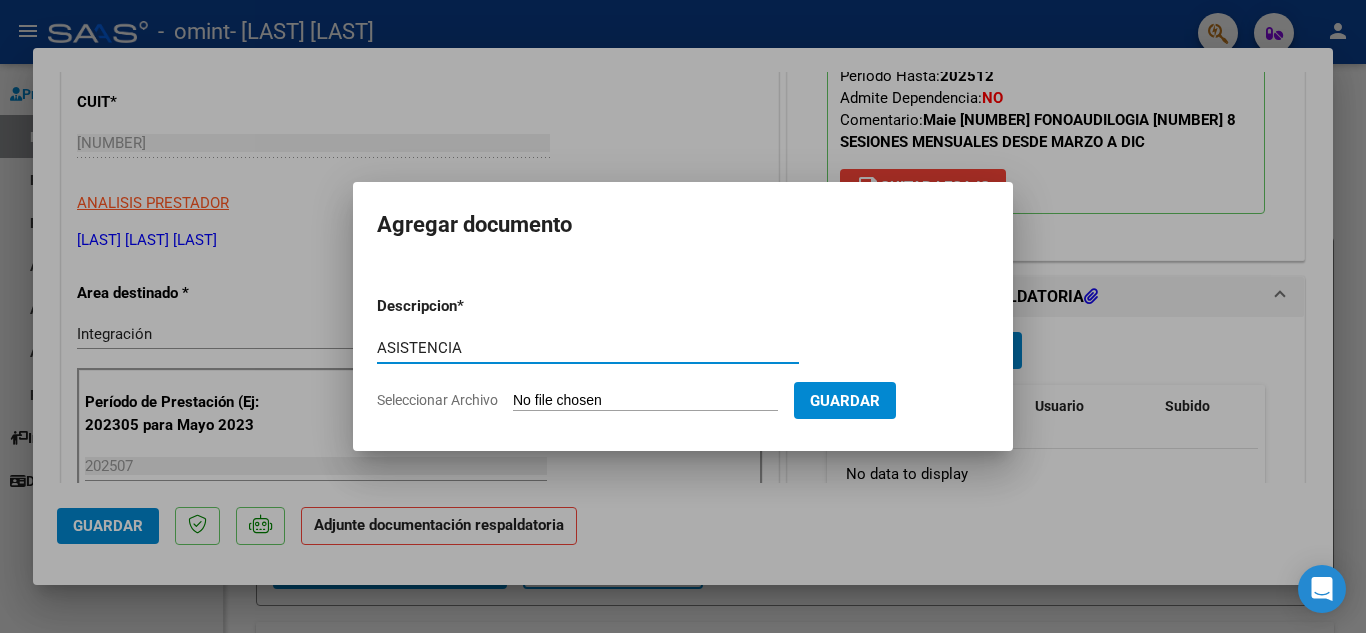 type on "ASISTENCIA" 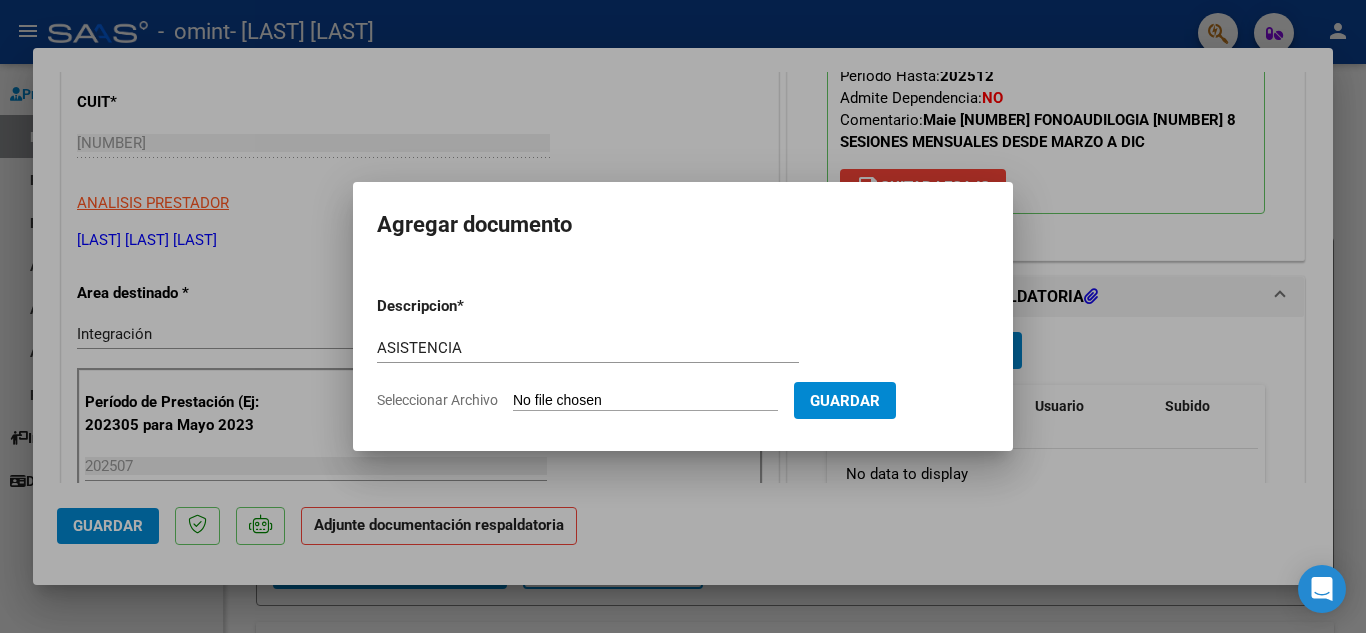 click on "Seleccionar Archivo" at bounding box center [645, 401] 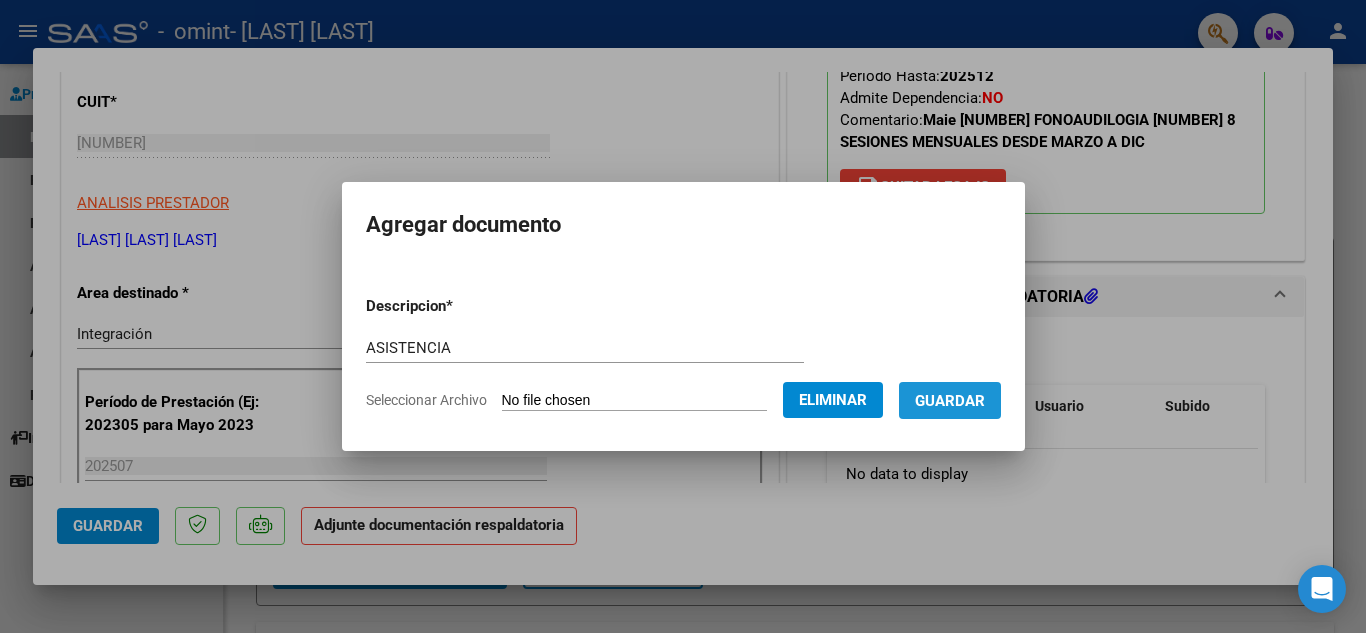 click on "Guardar" at bounding box center [950, 401] 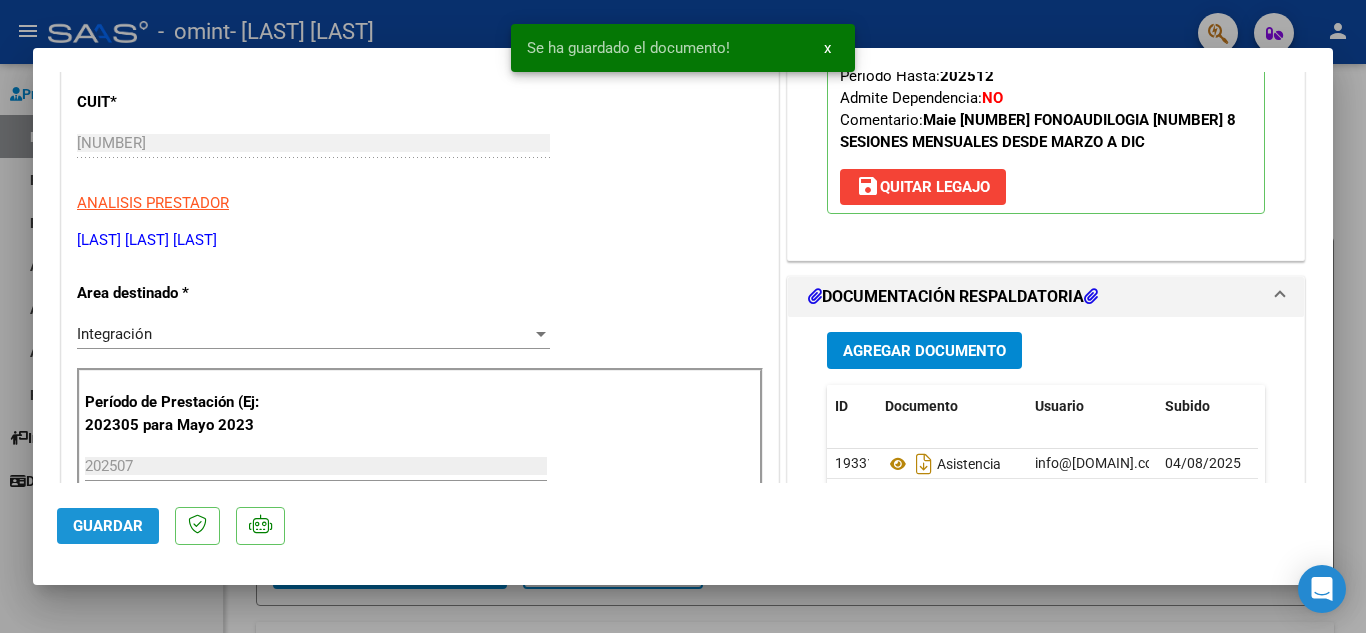 click on "Guardar" 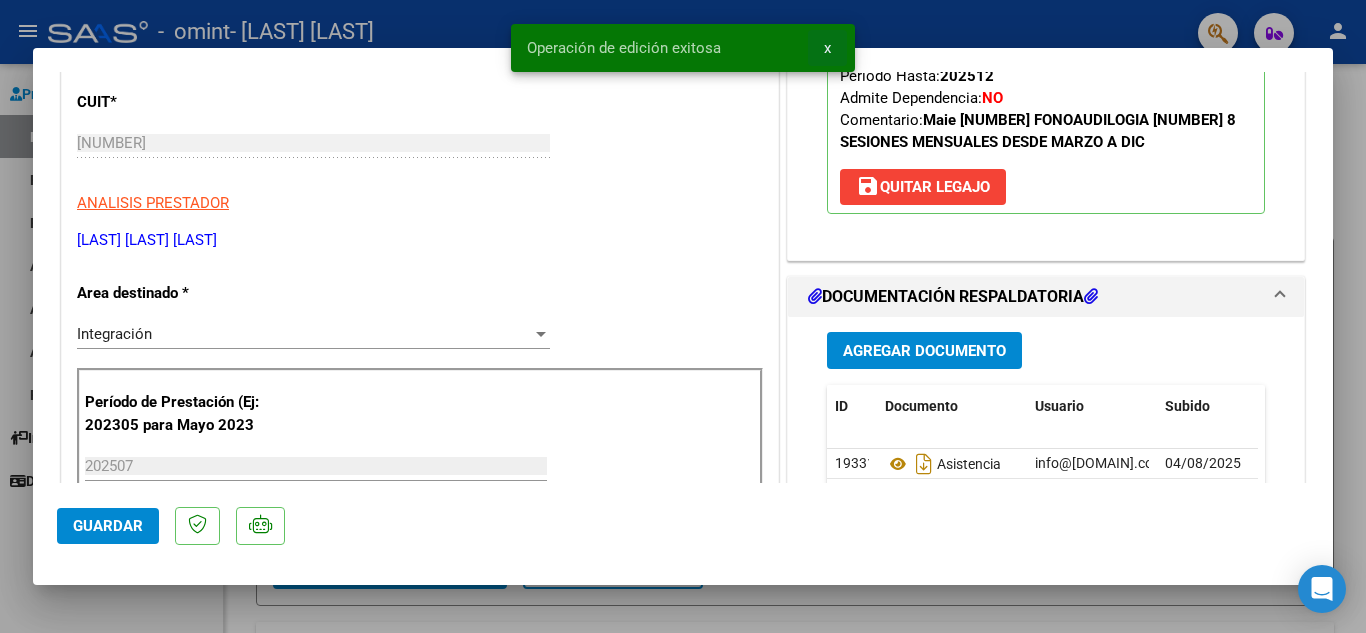 click on "x" at bounding box center [827, 48] 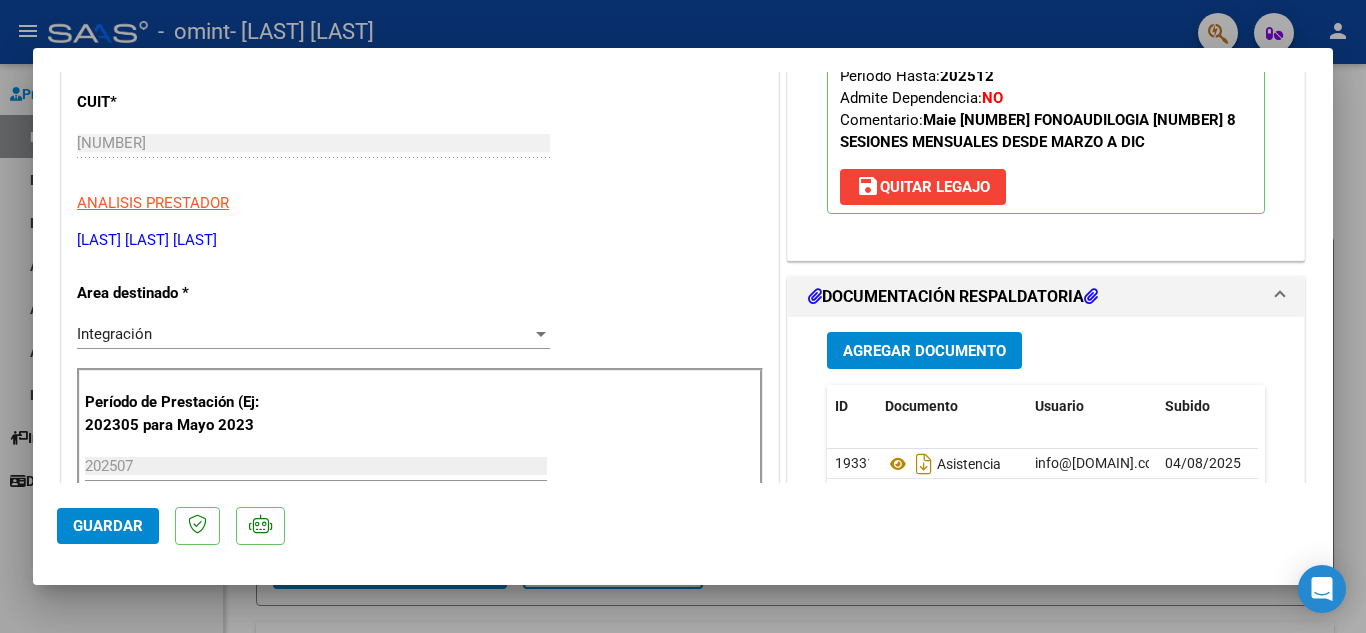 click at bounding box center [683, 316] 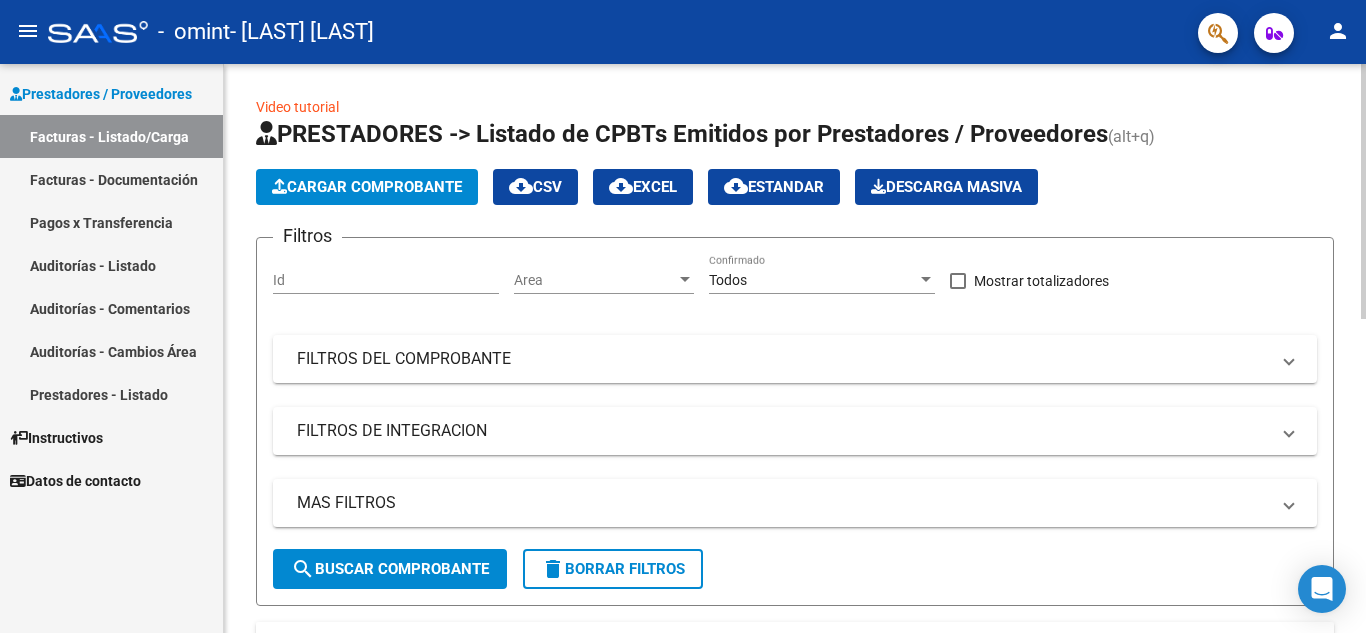 click on "Cargar Comprobante" 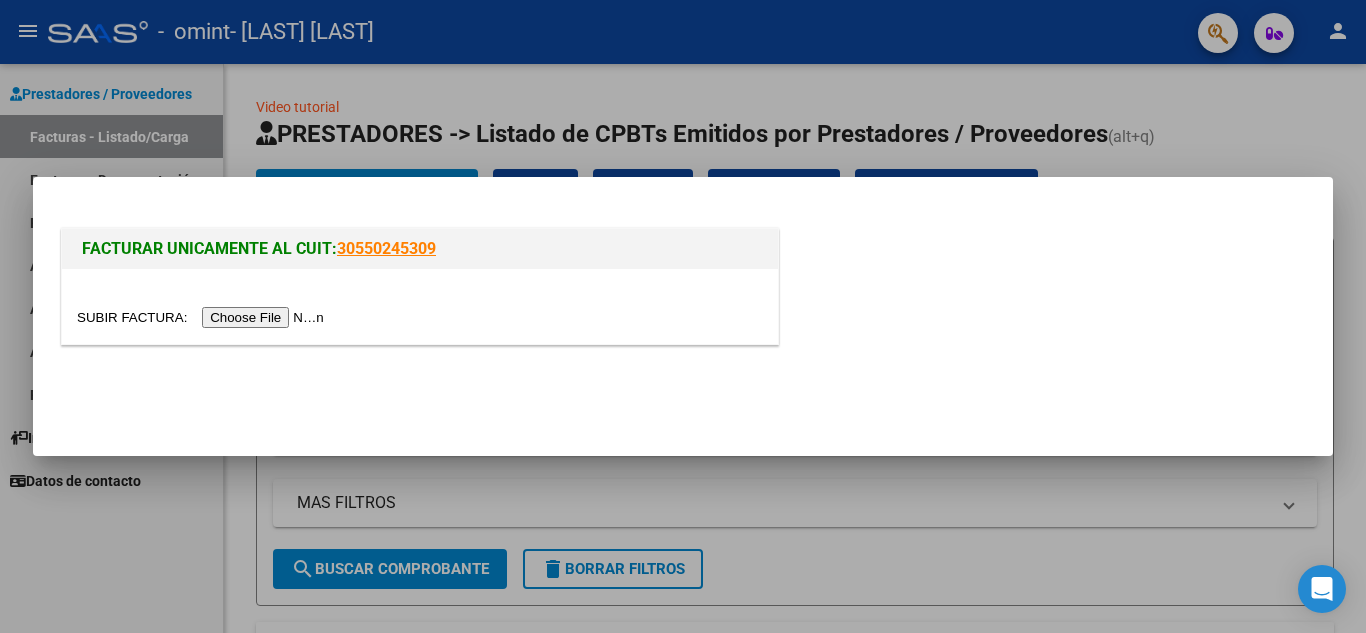 click at bounding box center [203, 317] 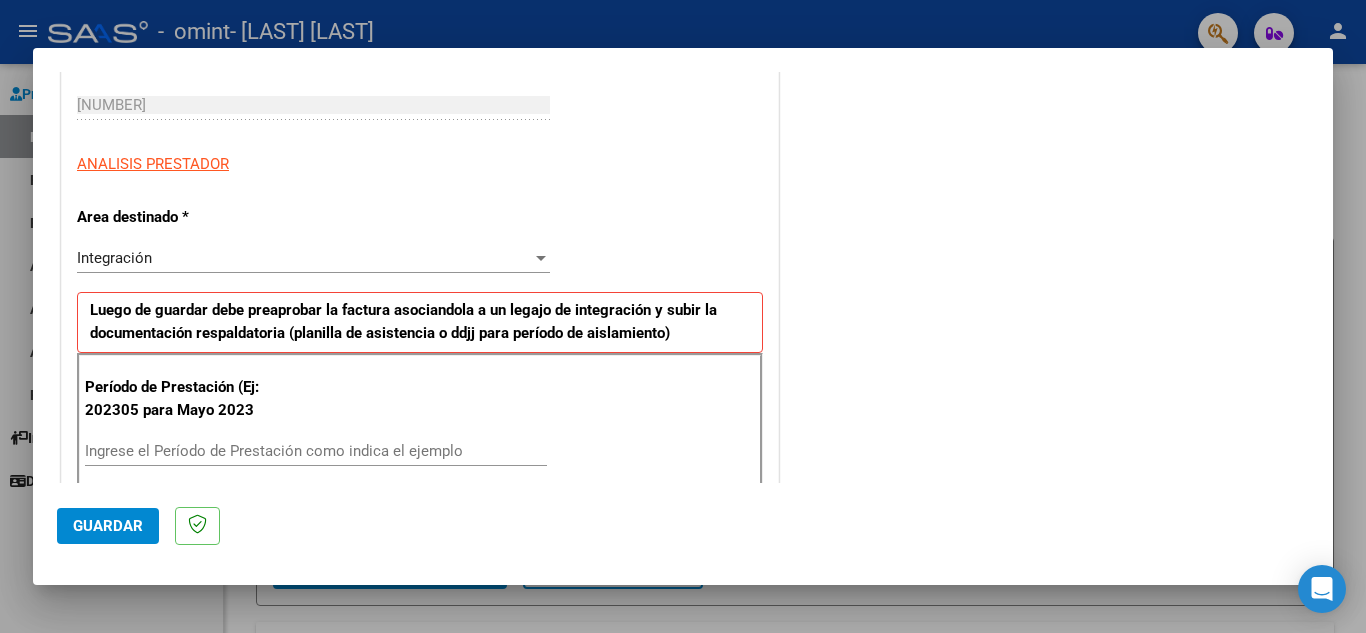 scroll, scrollTop: 500, scrollLeft: 0, axis: vertical 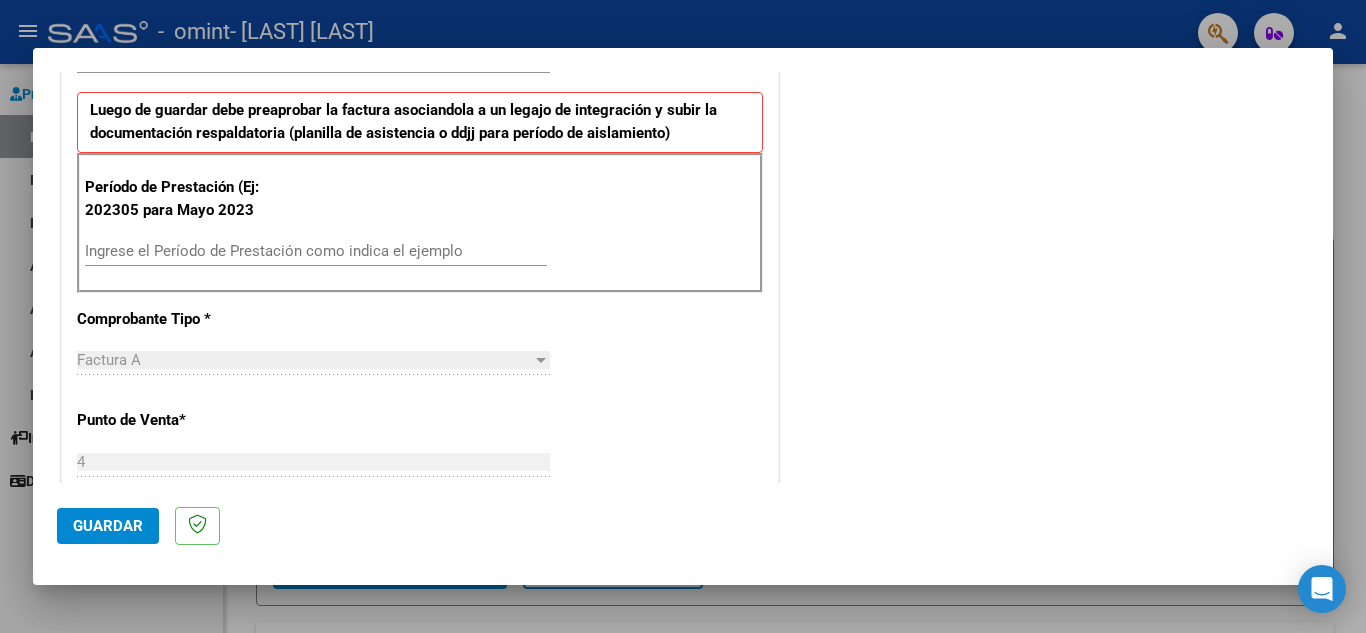 click on "Ingrese el Período de Prestación como indica el ejemplo" at bounding box center [316, 251] 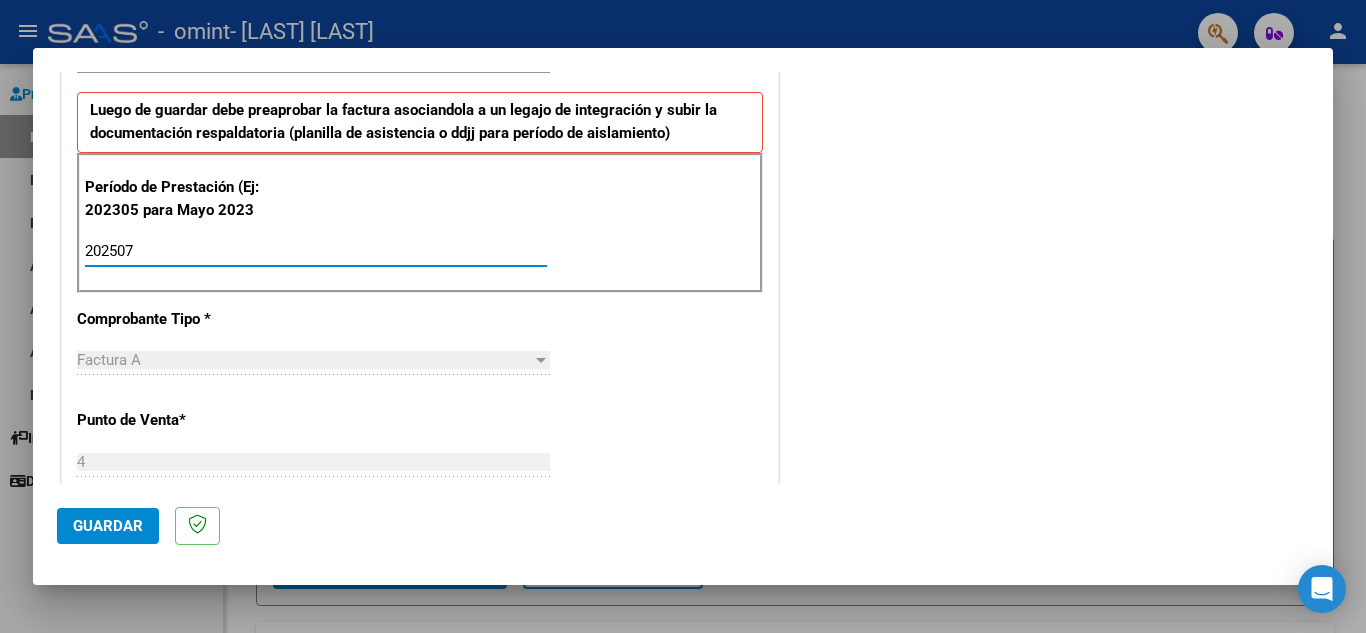 type on "202507" 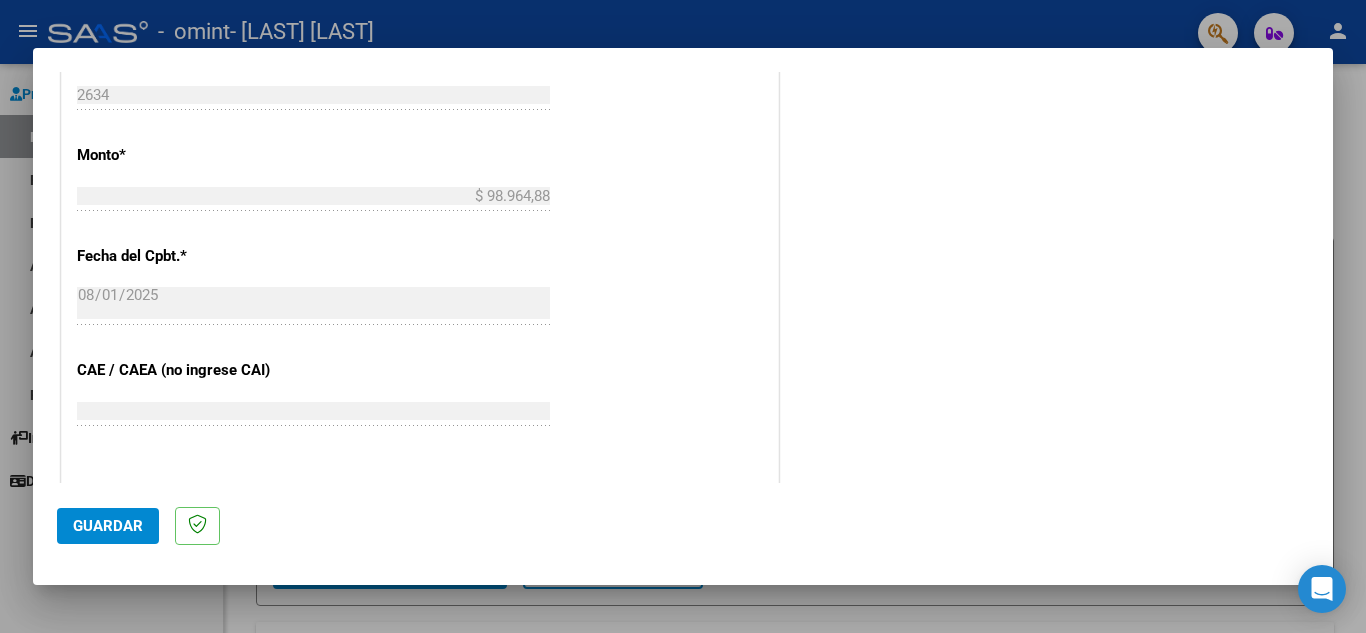 scroll, scrollTop: 1100, scrollLeft: 0, axis: vertical 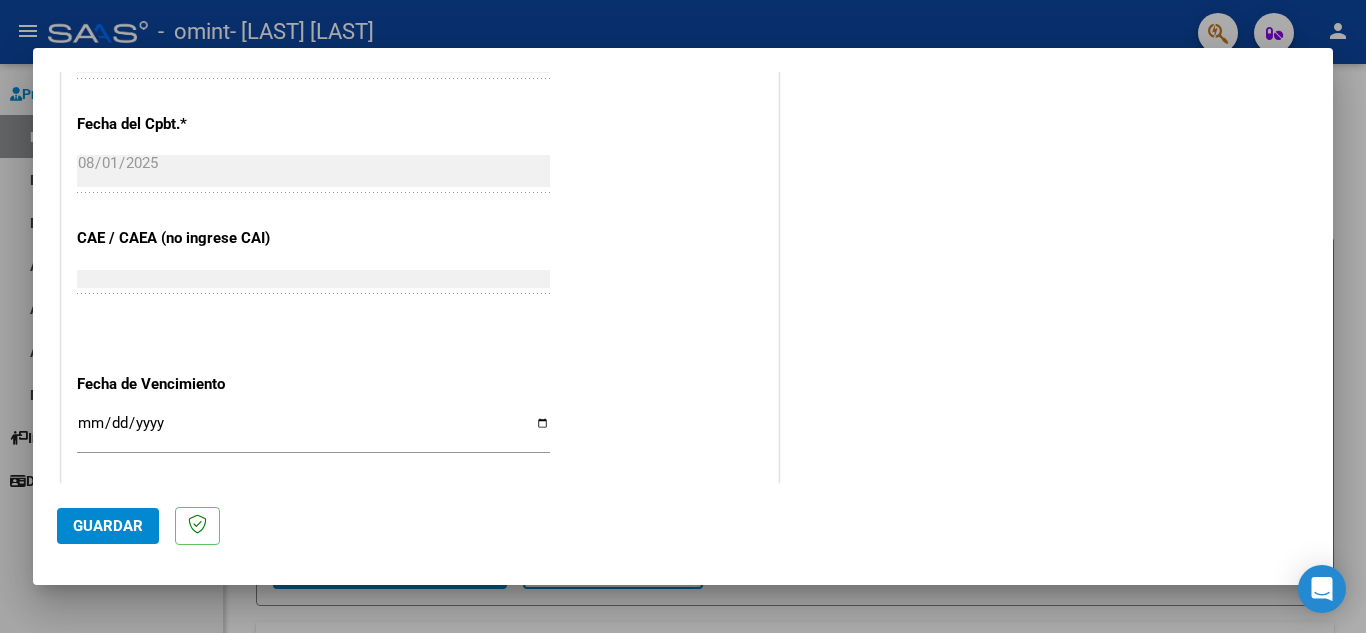 click on "Ingresar la fecha" at bounding box center [313, 431] 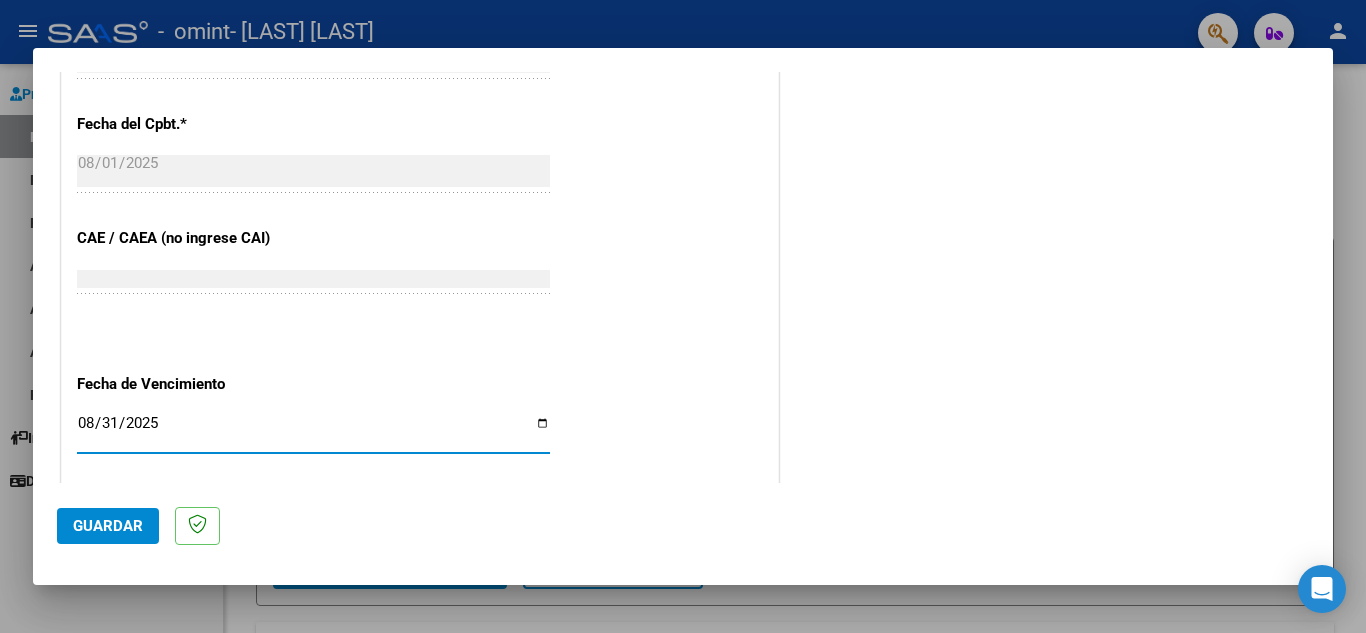 type on "2025-08-31" 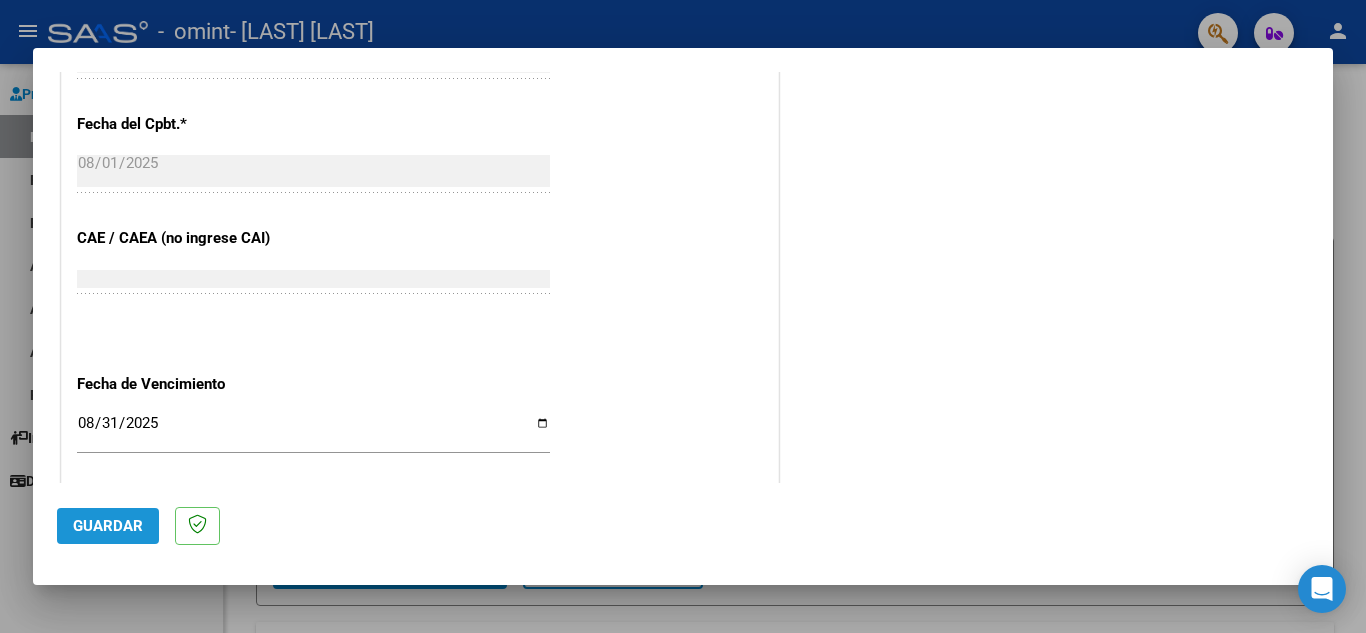click on "Guardar" 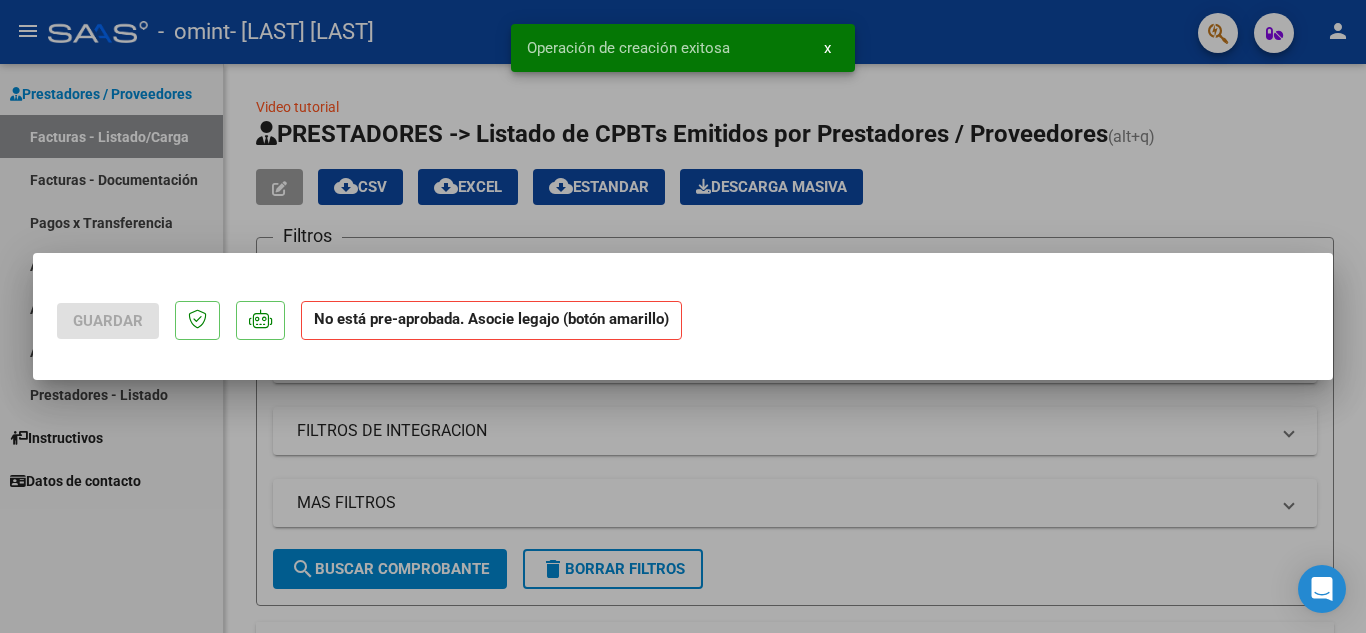 scroll, scrollTop: 0, scrollLeft: 0, axis: both 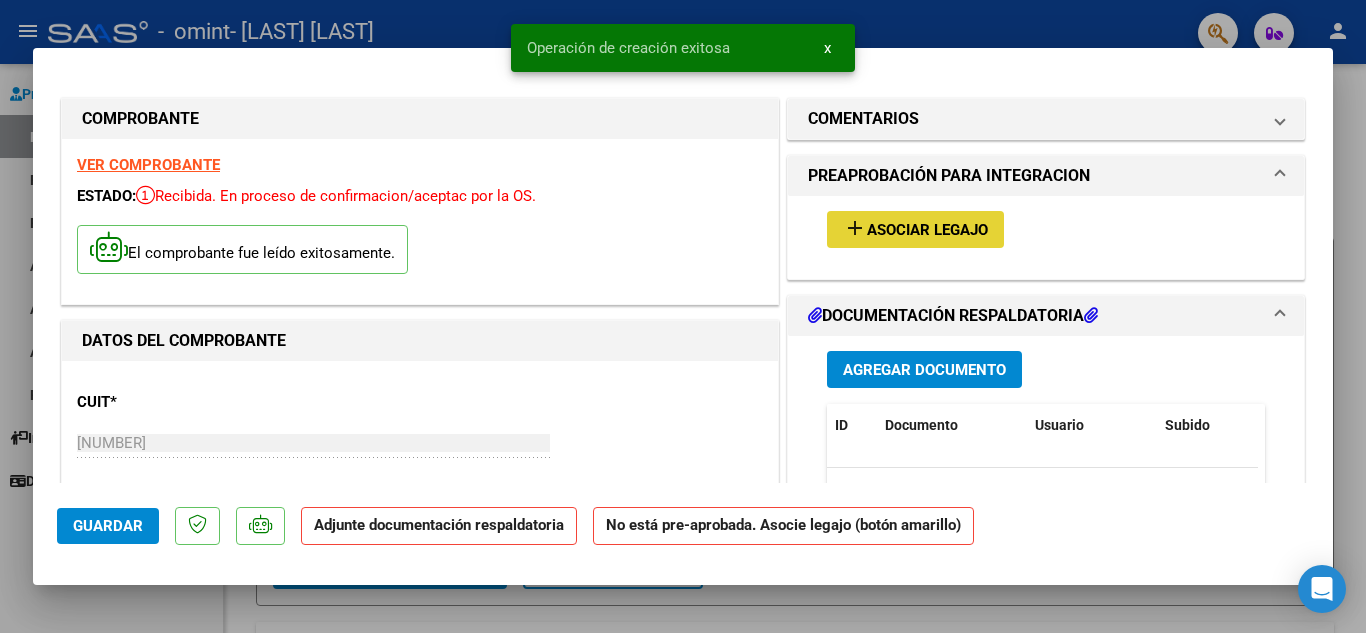 click on "Asociar Legajo" at bounding box center (927, 230) 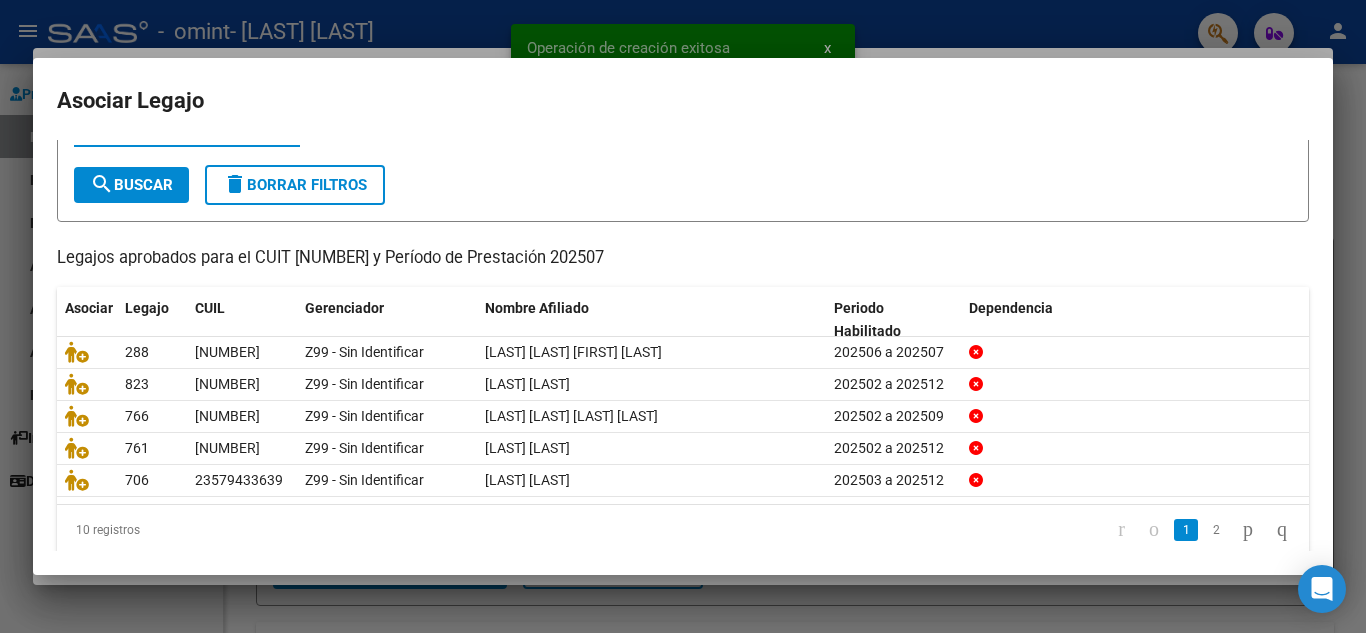 scroll, scrollTop: 115, scrollLeft: 0, axis: vertical 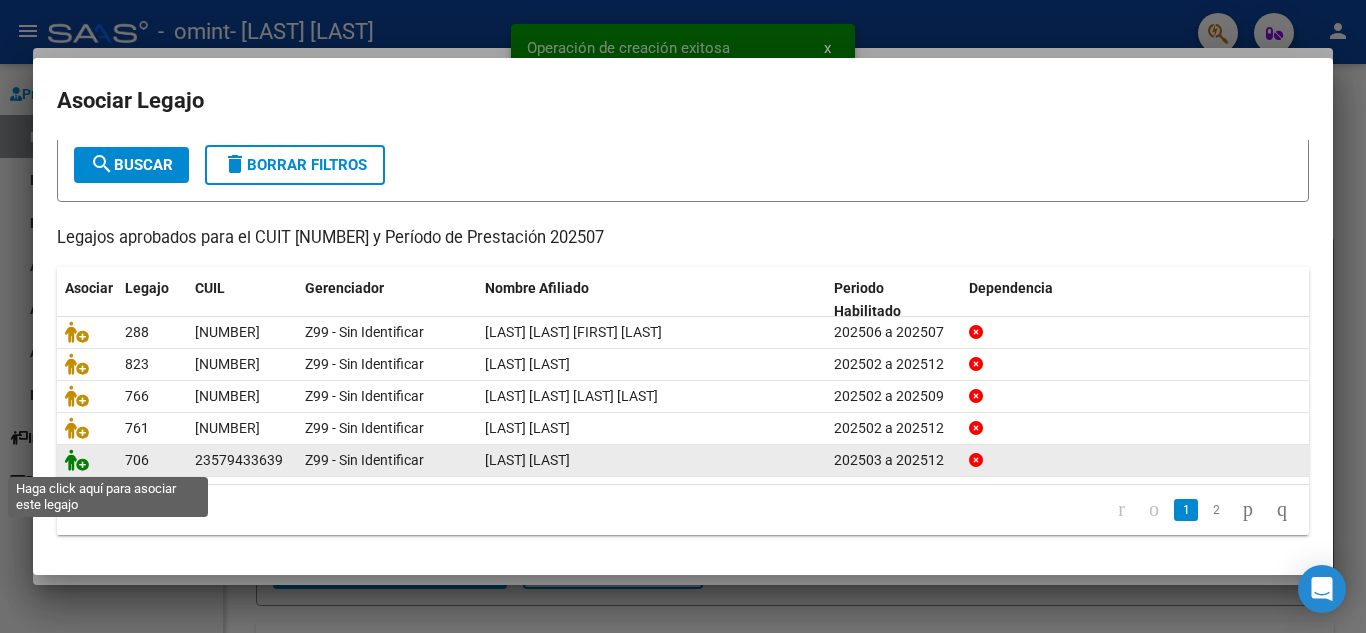 click 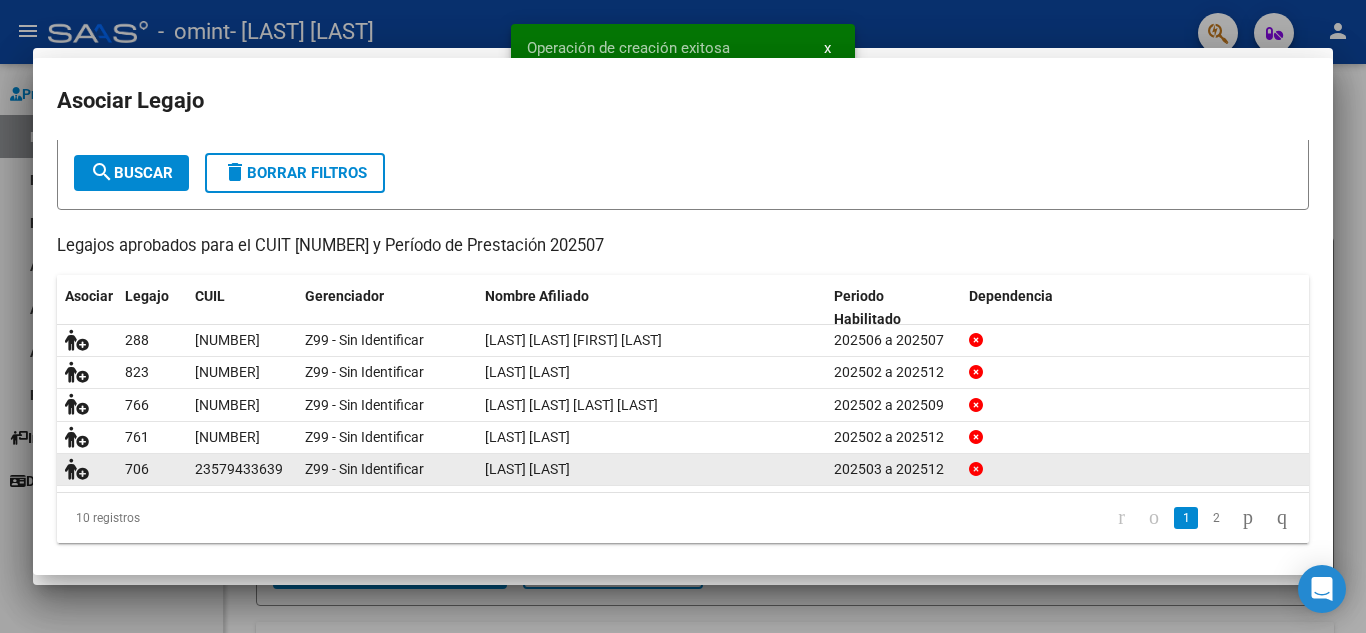 scroll, scrollTop: 0, scrollLeft: 0, axis: both 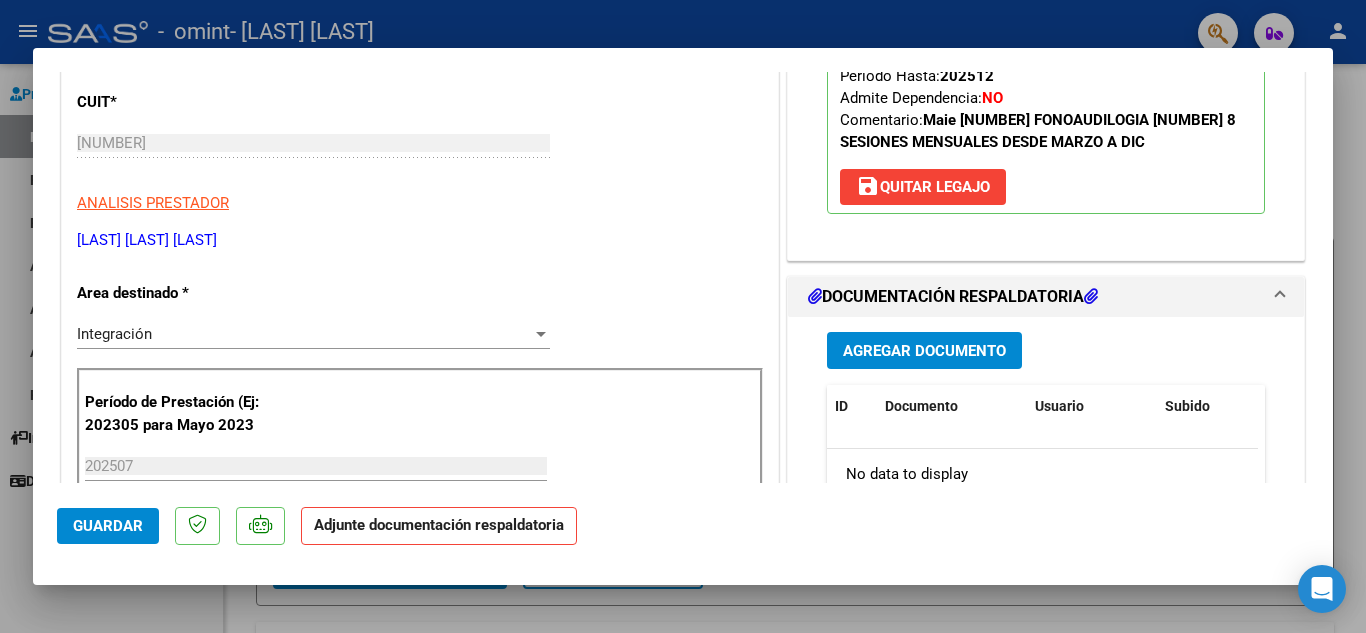 click on "Agregar Documento" at bounding box center (924, 351) 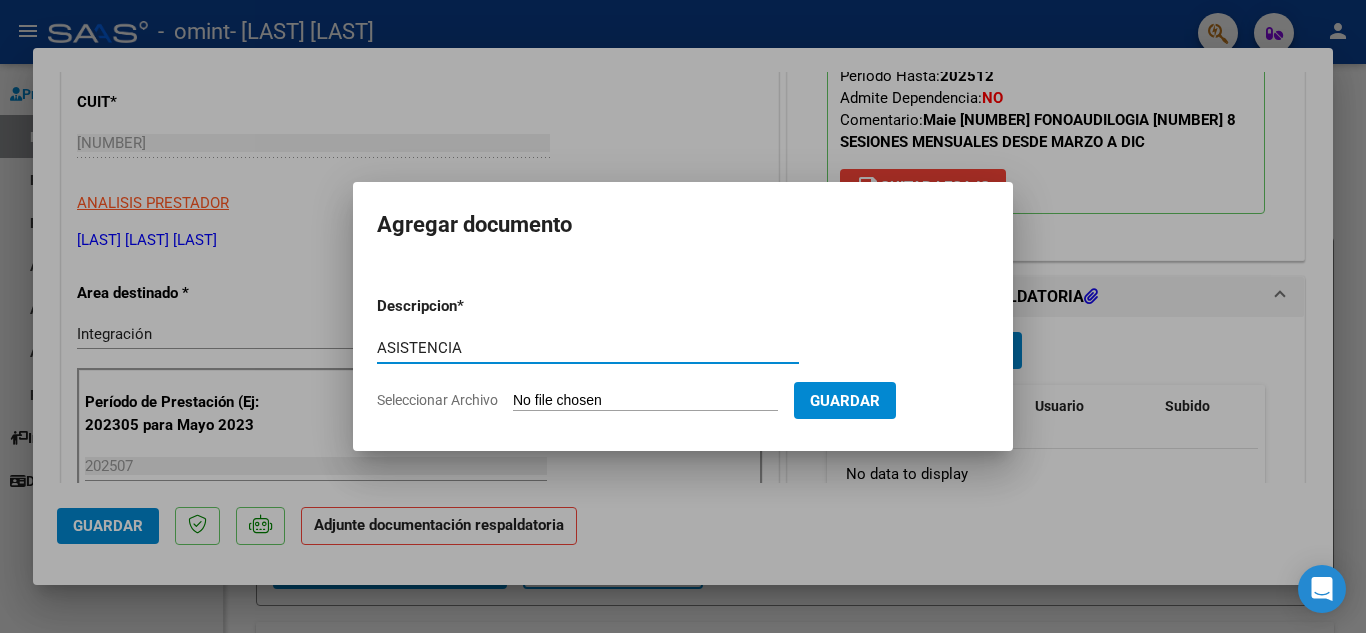 type on "ASISTENCIA" 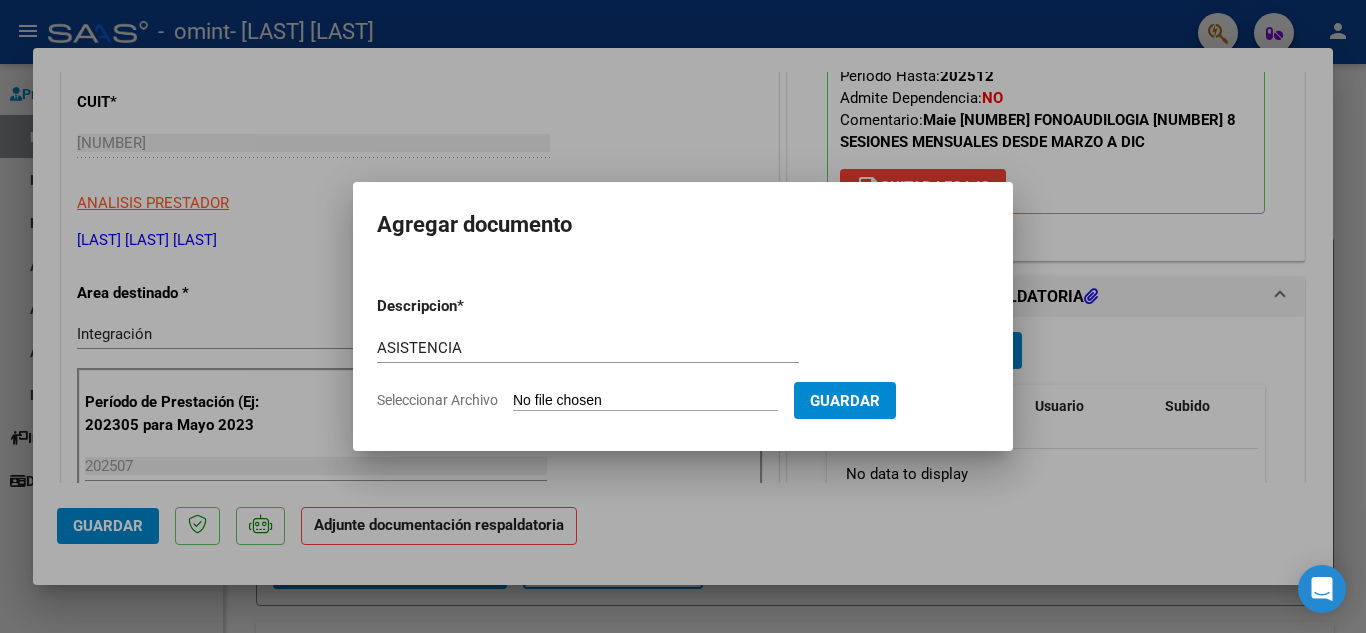 type on "C:\fakepath\asistencia [LAST] fono ([NUMBER]).pdf" 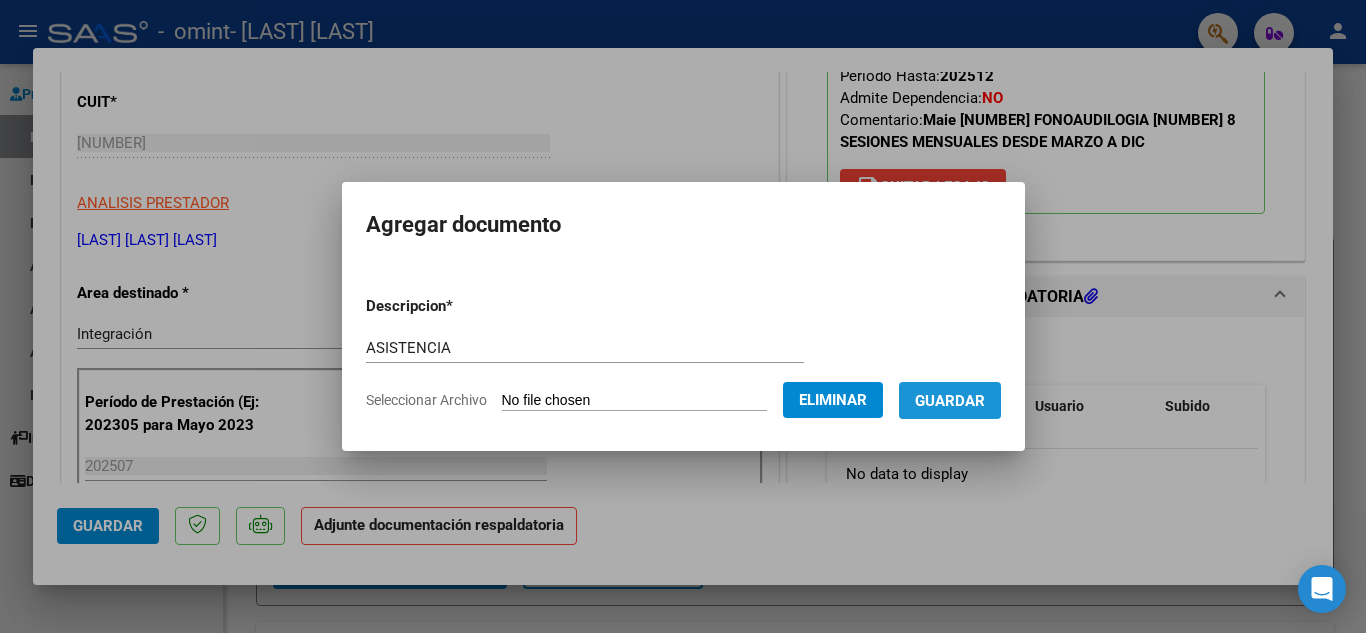 click on "Guardar" at bounding box center (950, 401) 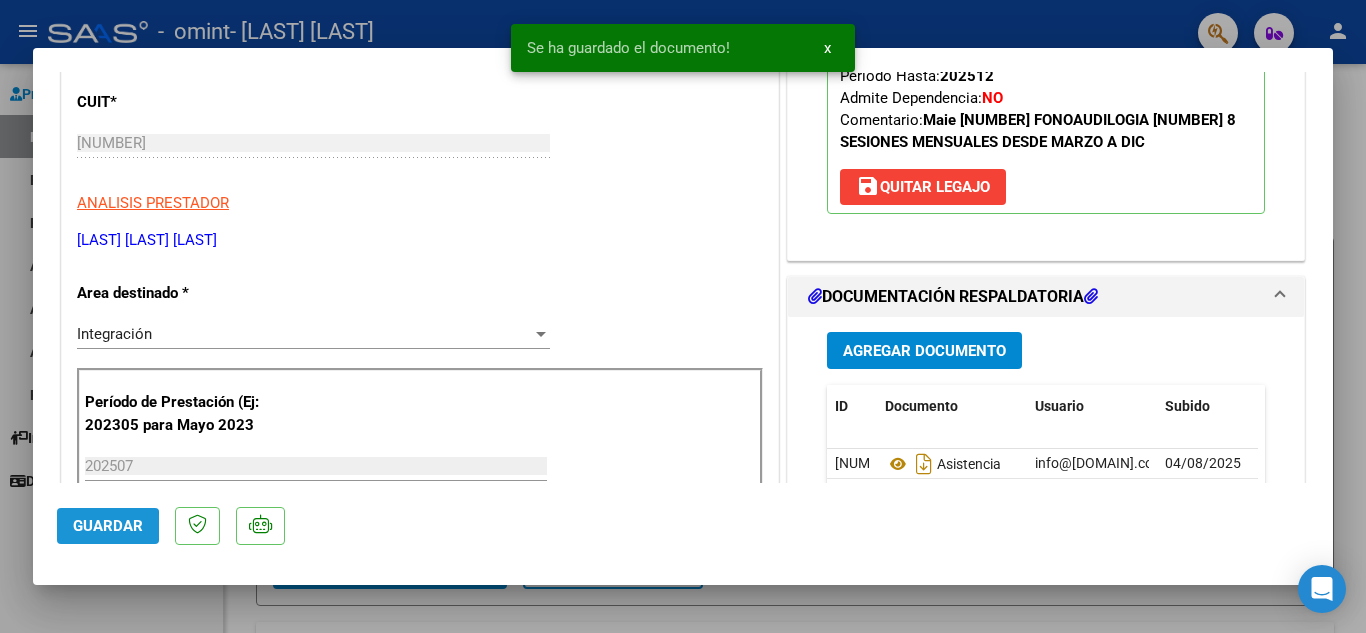 click on "Guardar" 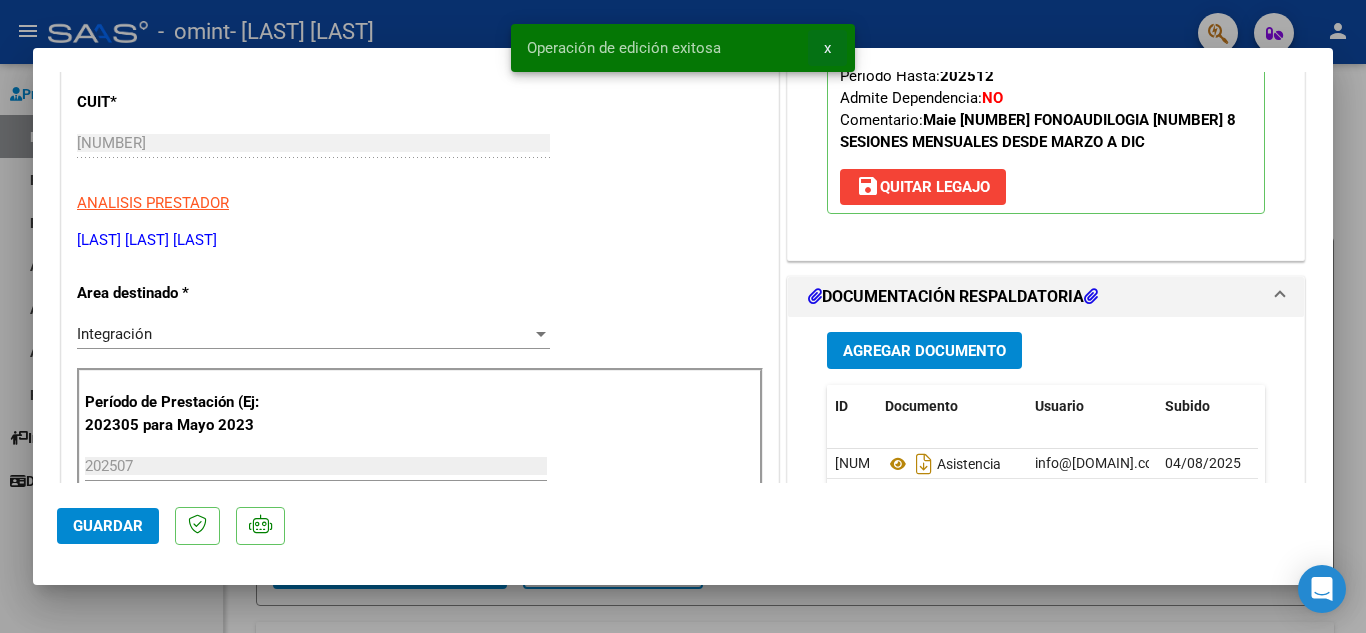click on "x" at bounding box center [827, 48] 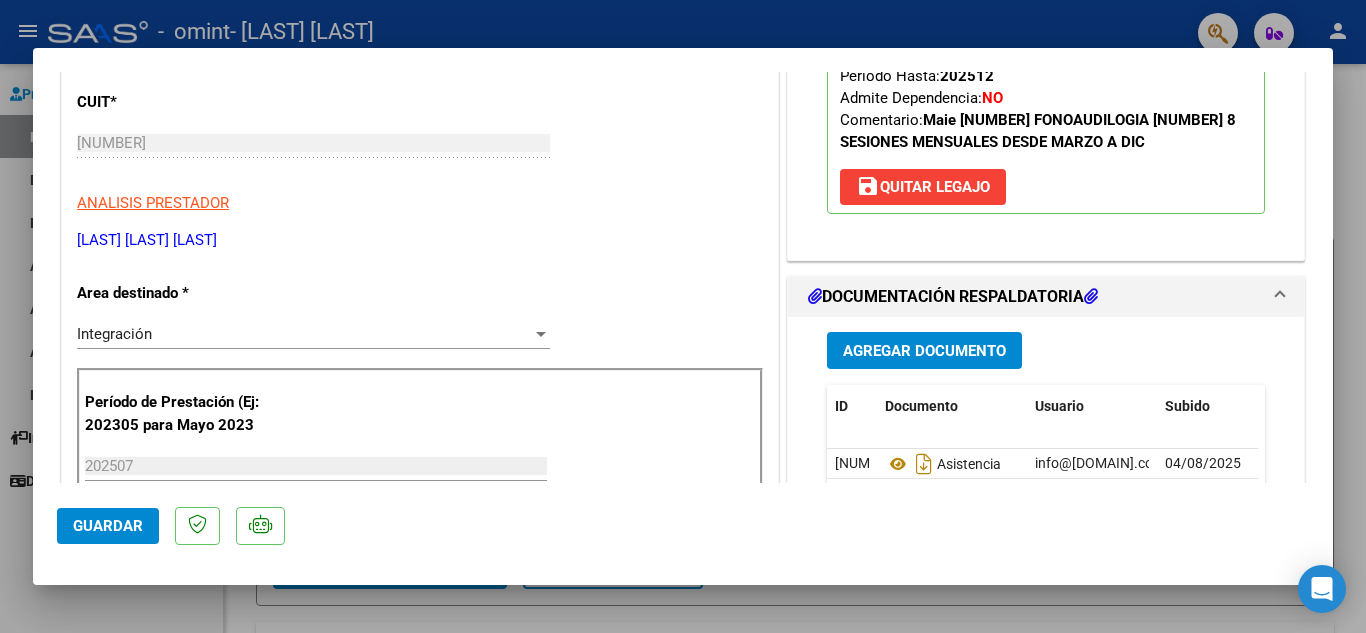click at bounding box center [683, 316] 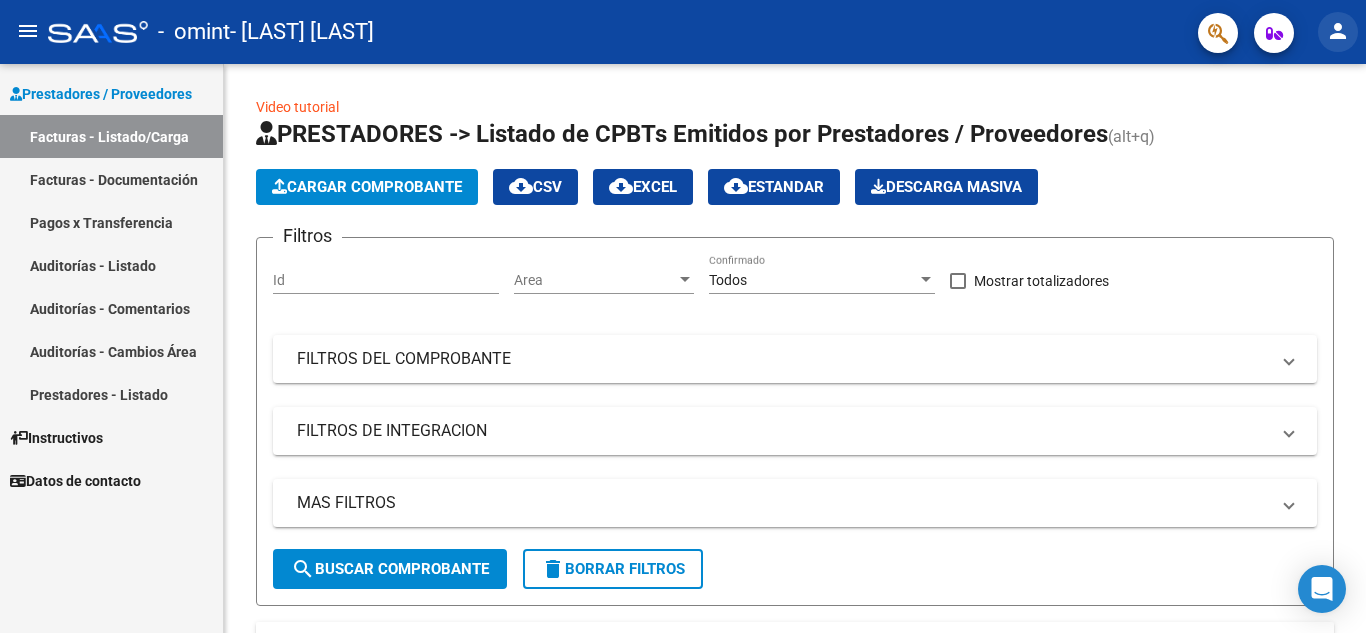 click on "person" 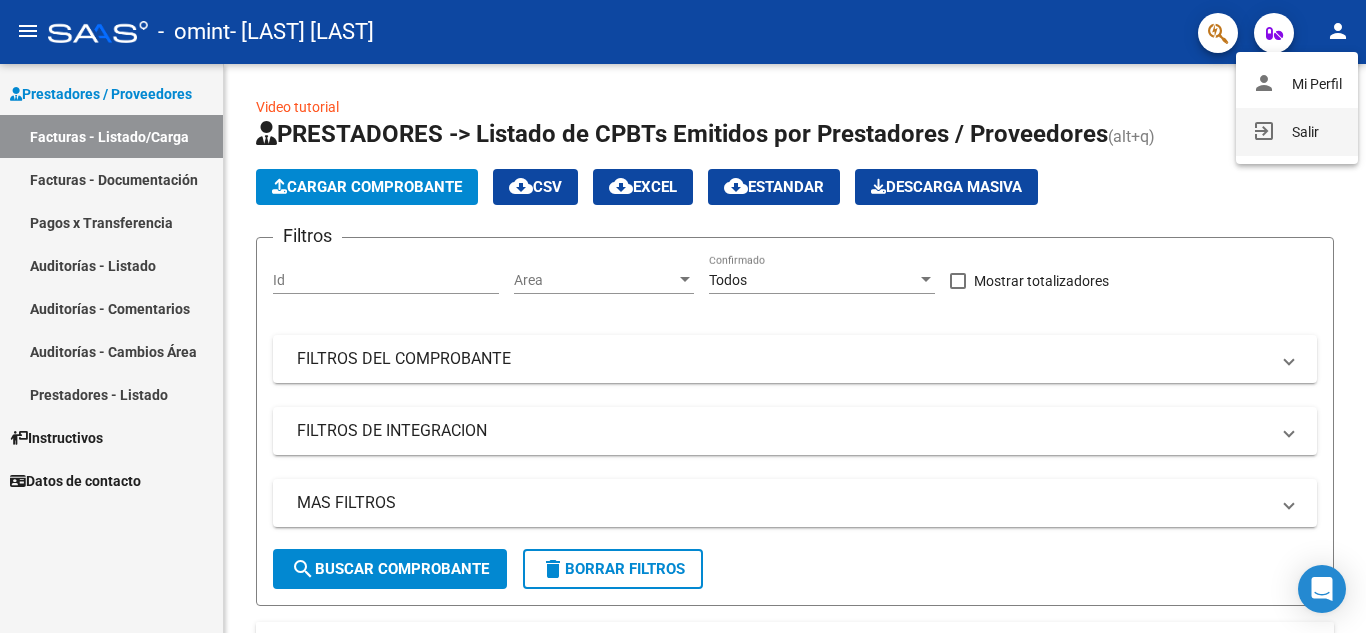 click on "exit_to_app  Salir" at bounding box center [1297, 132] 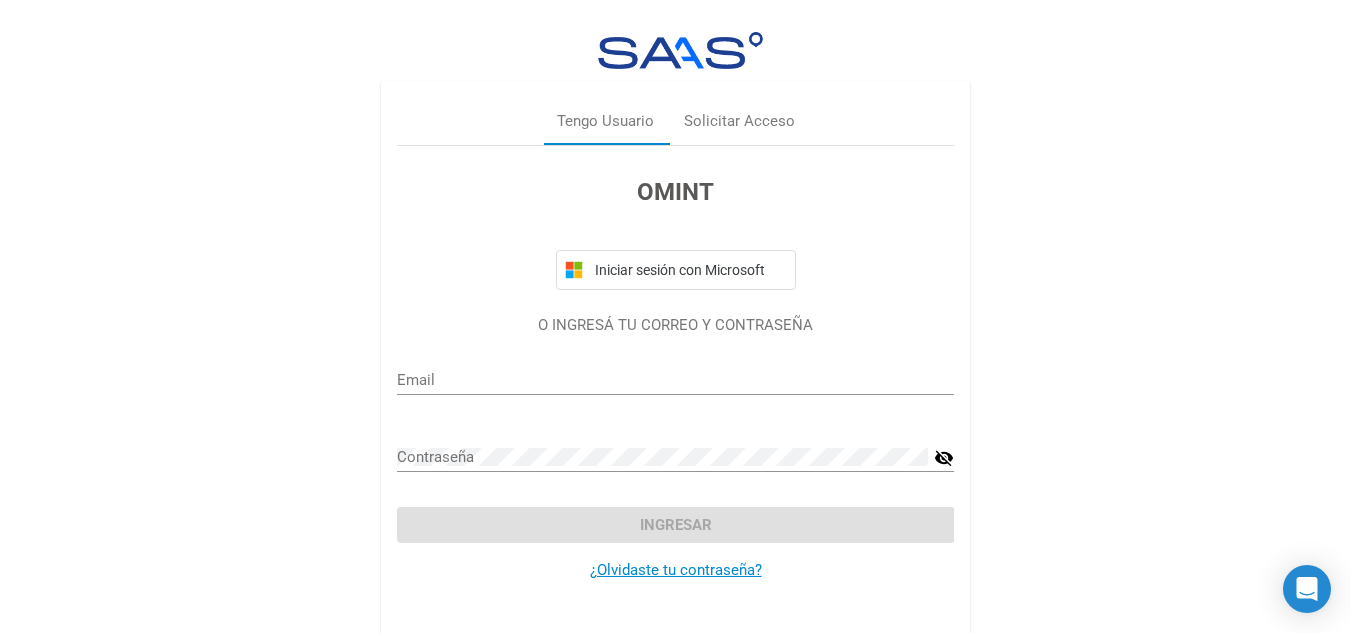 type on "info@[DOMAIN].com.ar" 